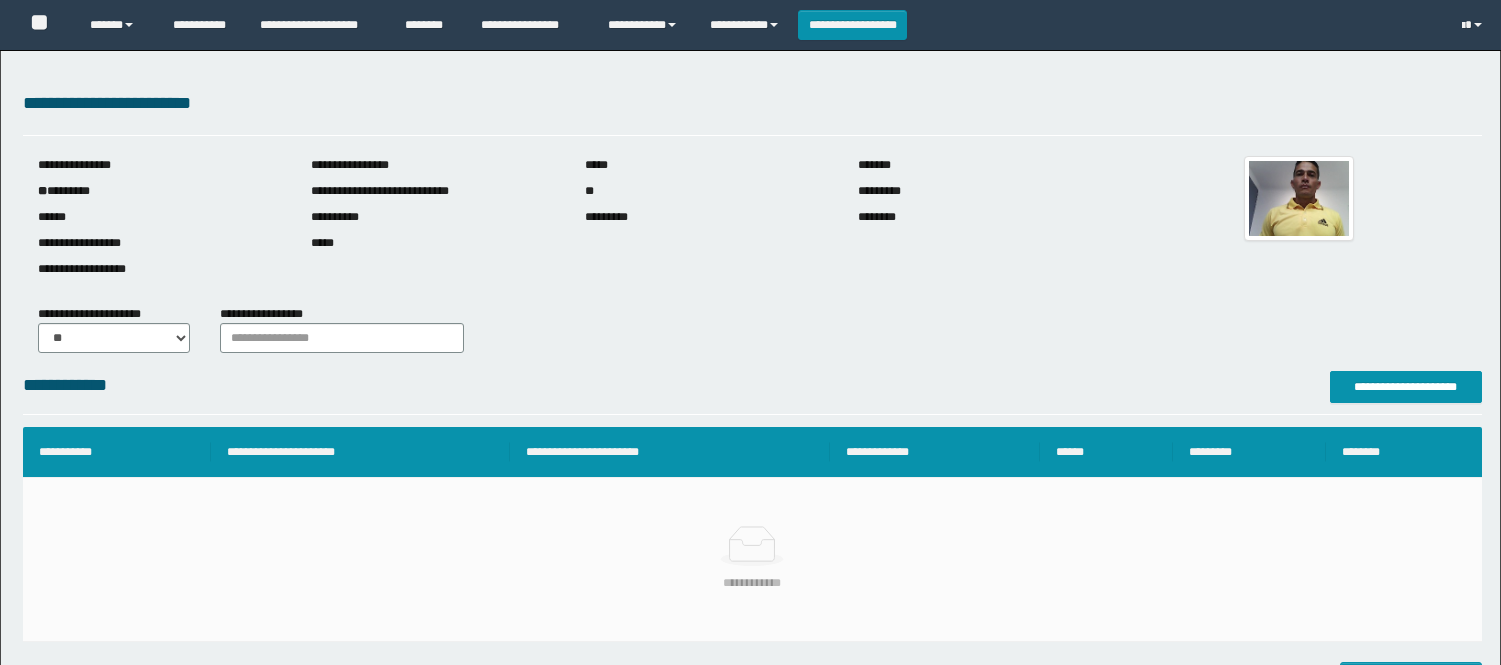 scroll, scrollTop: 527, scrollLeft: 0, axis: vertical 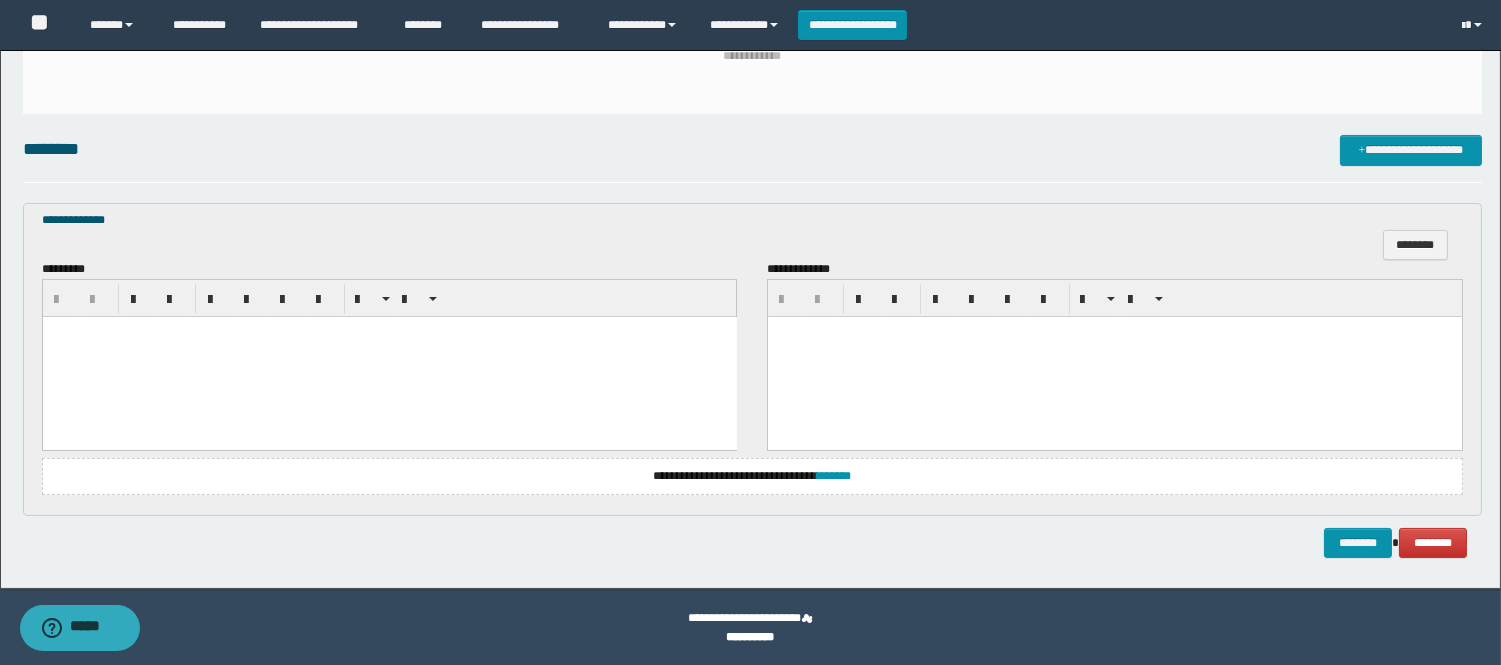 drag, startPoint x: 302, startPoint y: 405, endPoint x: 299, endPoint y: 333, distance: 72.06247 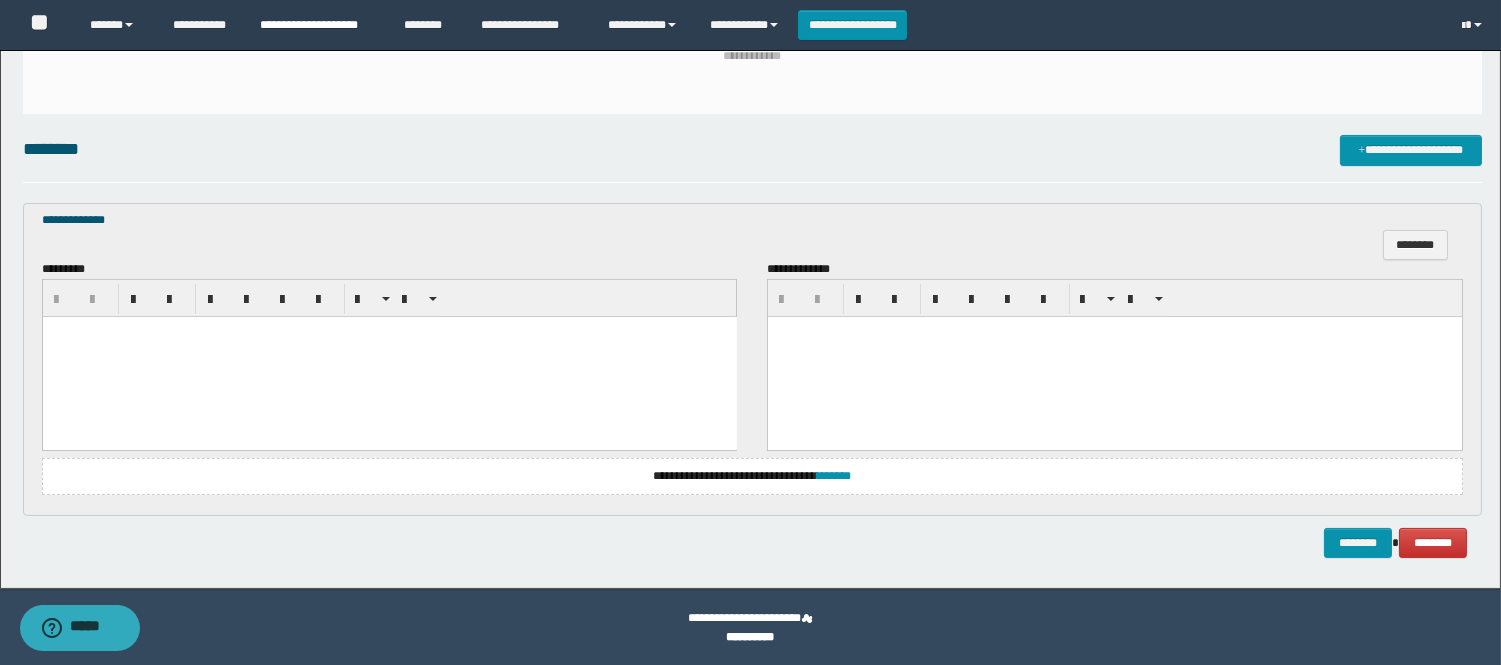 type 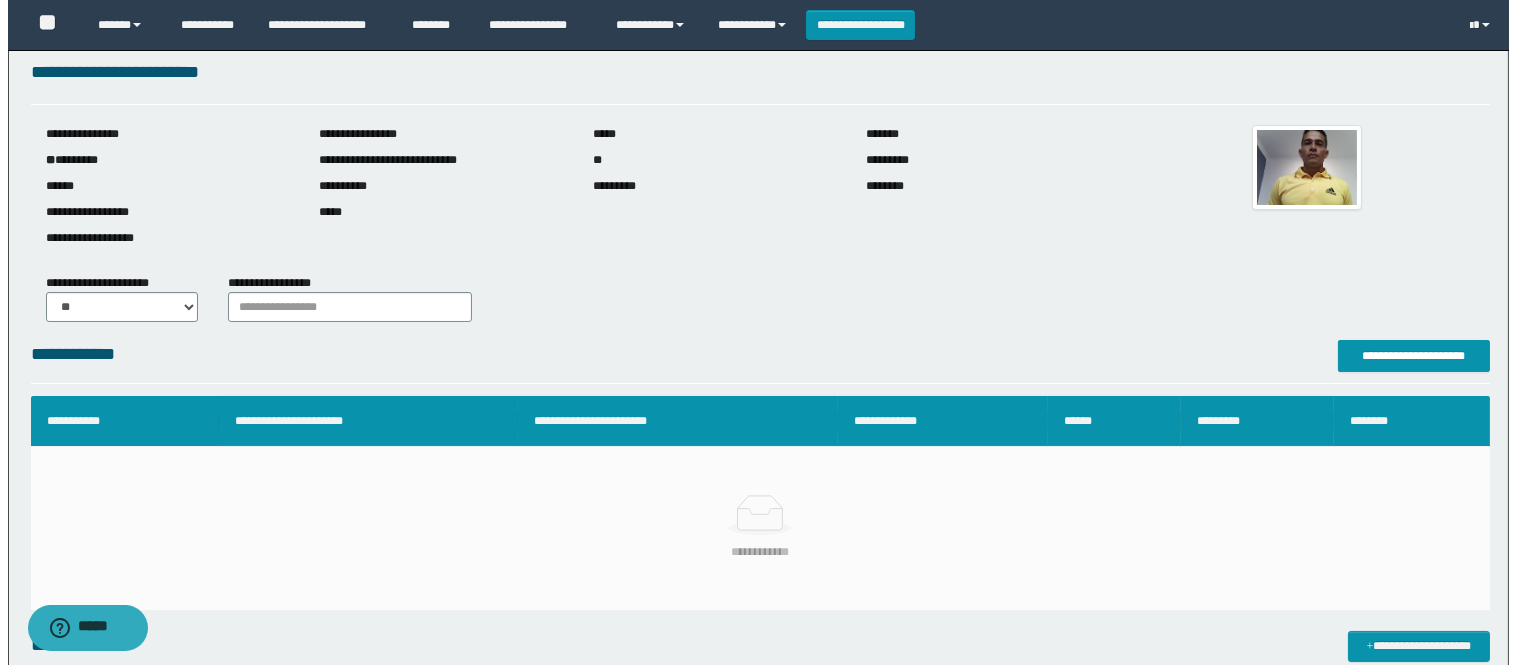 scroll, scrollTop: 0, scrollLeft: 0, axis: both 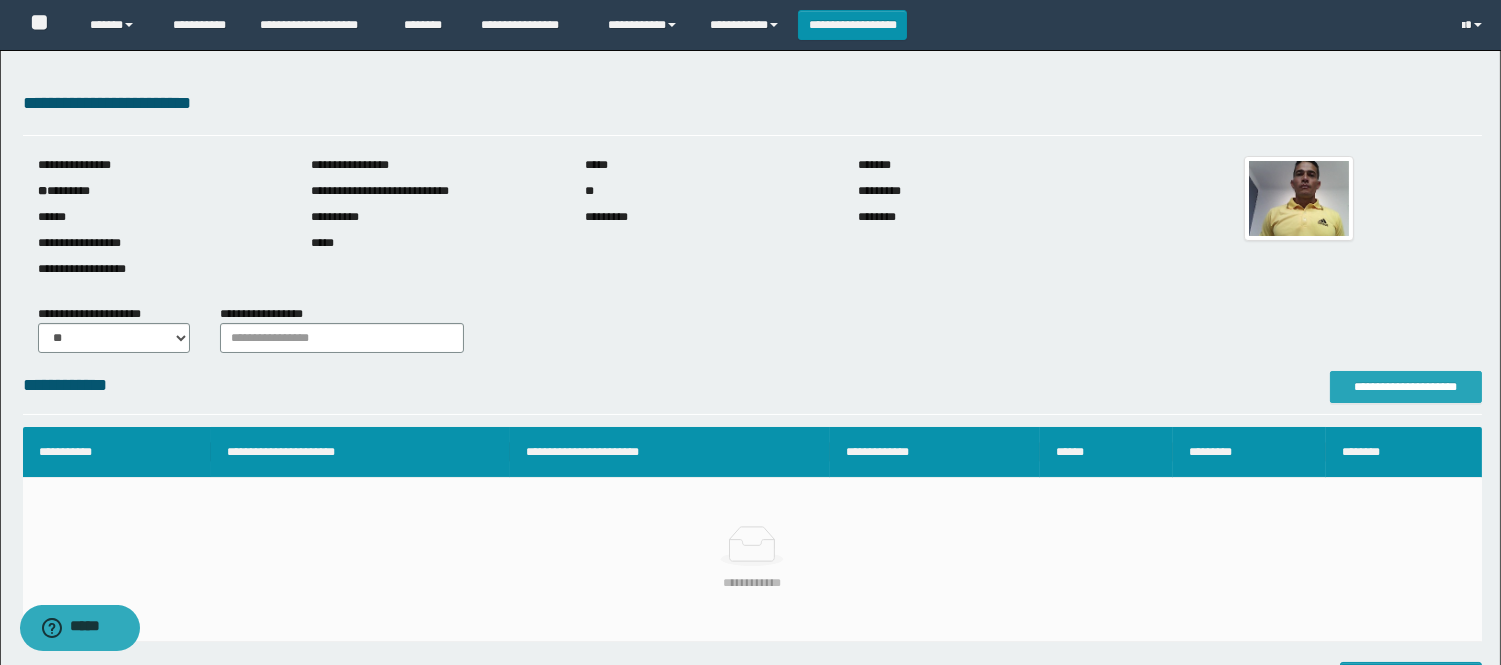 click on "**********" at bounding box center [1406, 387] 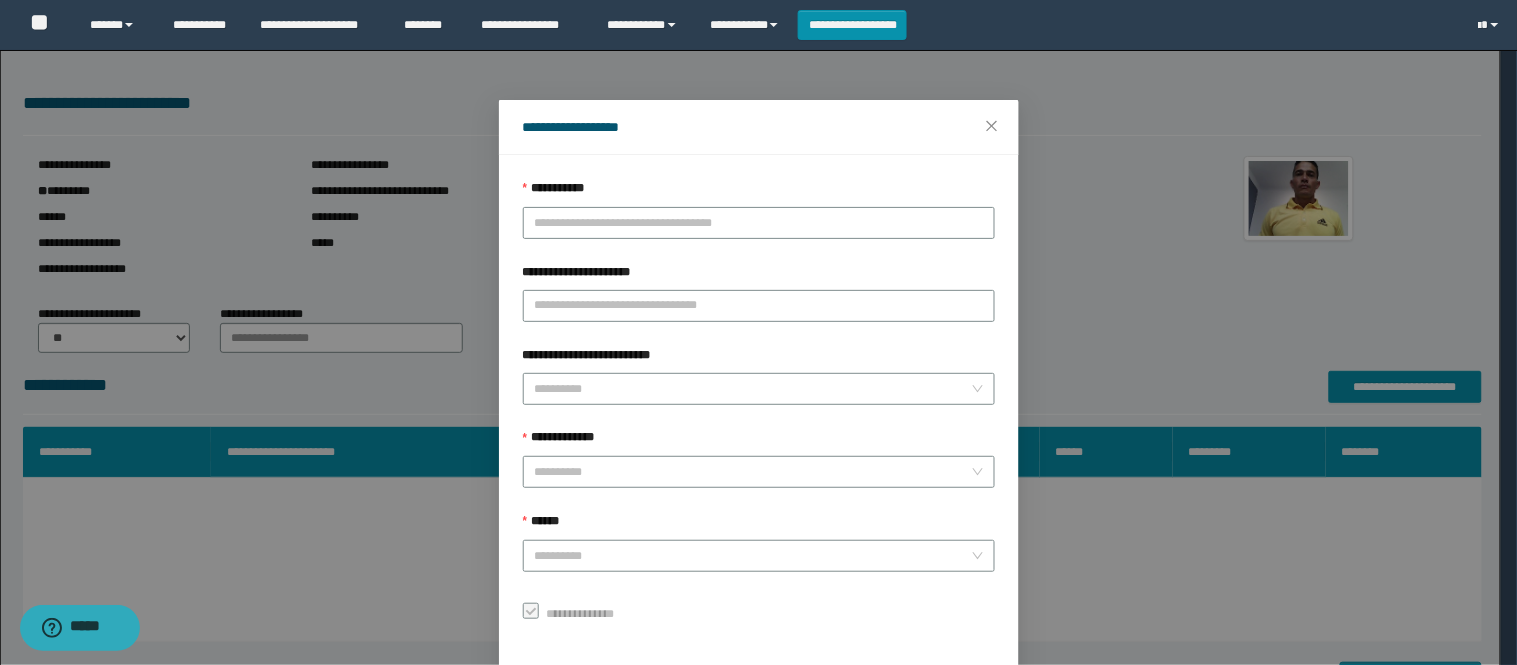 click on "**********" at bounding box center (759, 193) 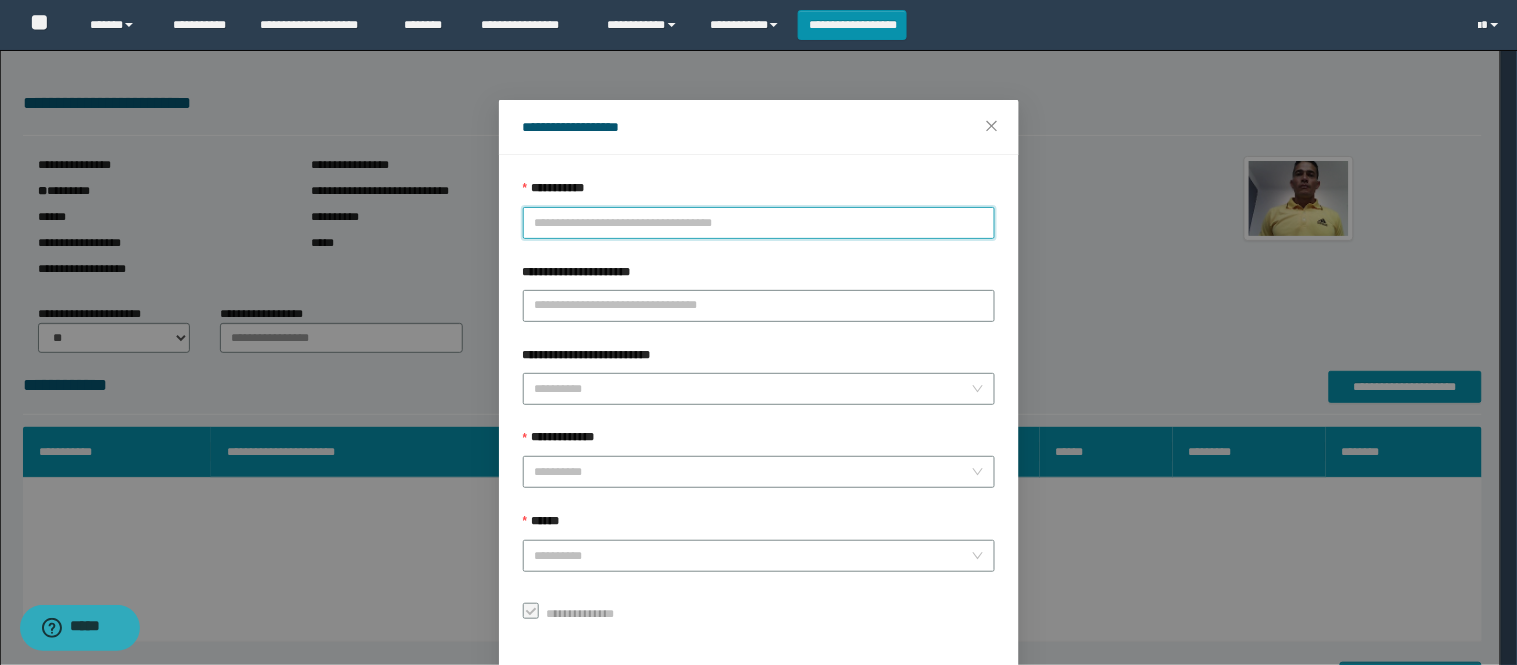 click on "**********" at bounding box center [759, 223] 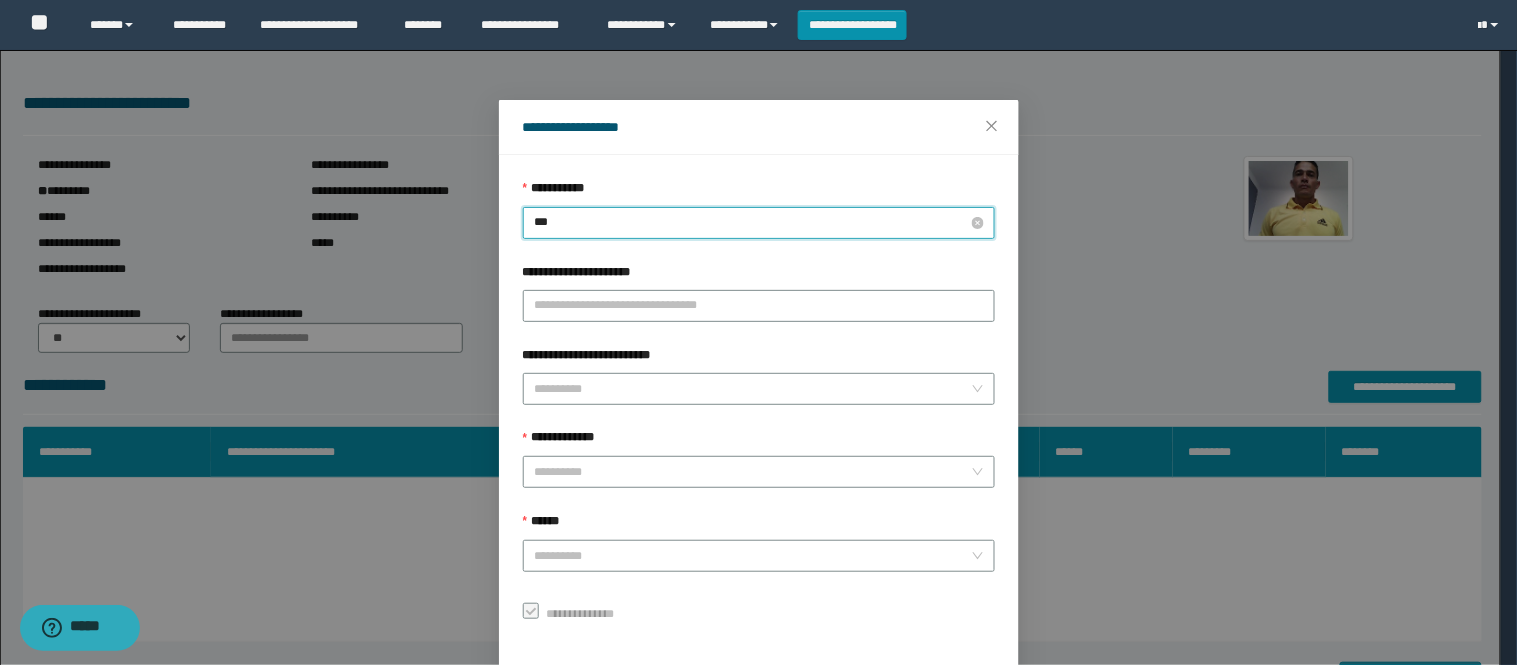 type on "****" 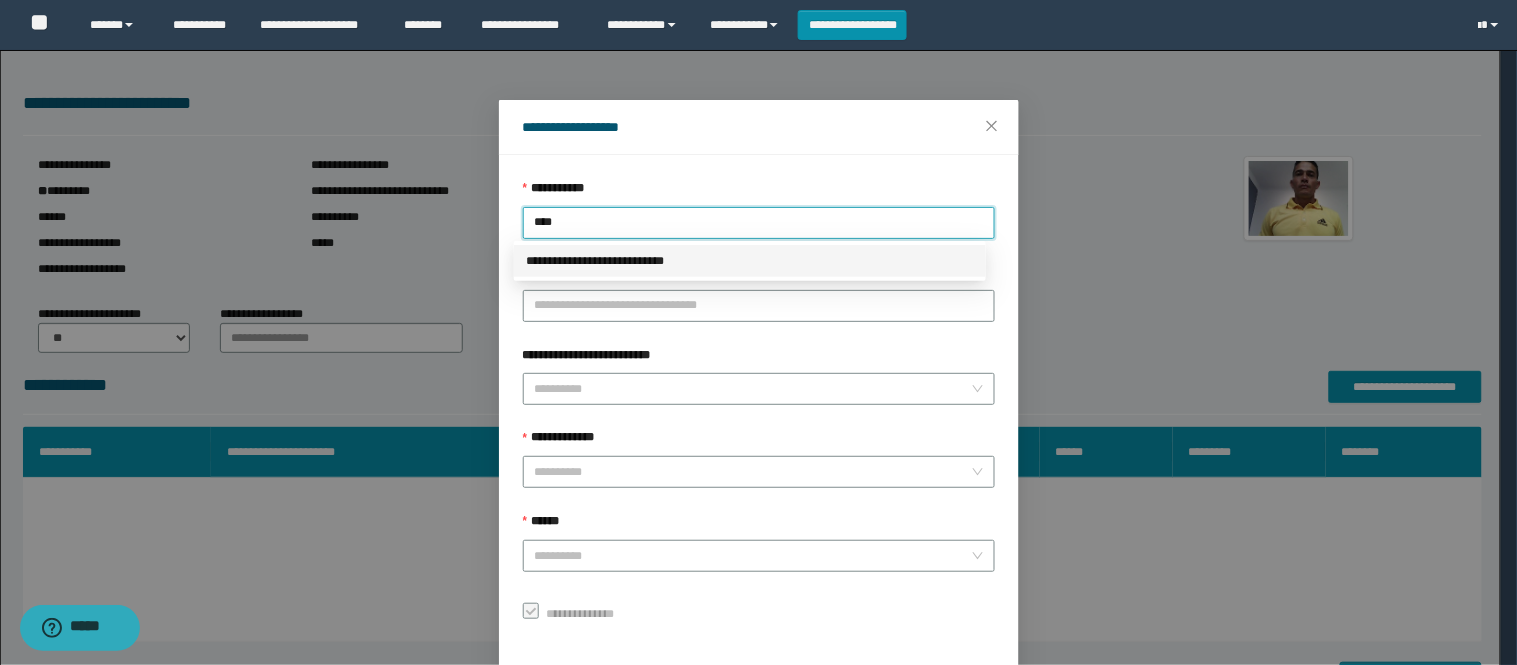 drag, startPoint x: 783, startPoint y: 252, endPoint x: 735, endPoint y: 285, distance: 58.249462 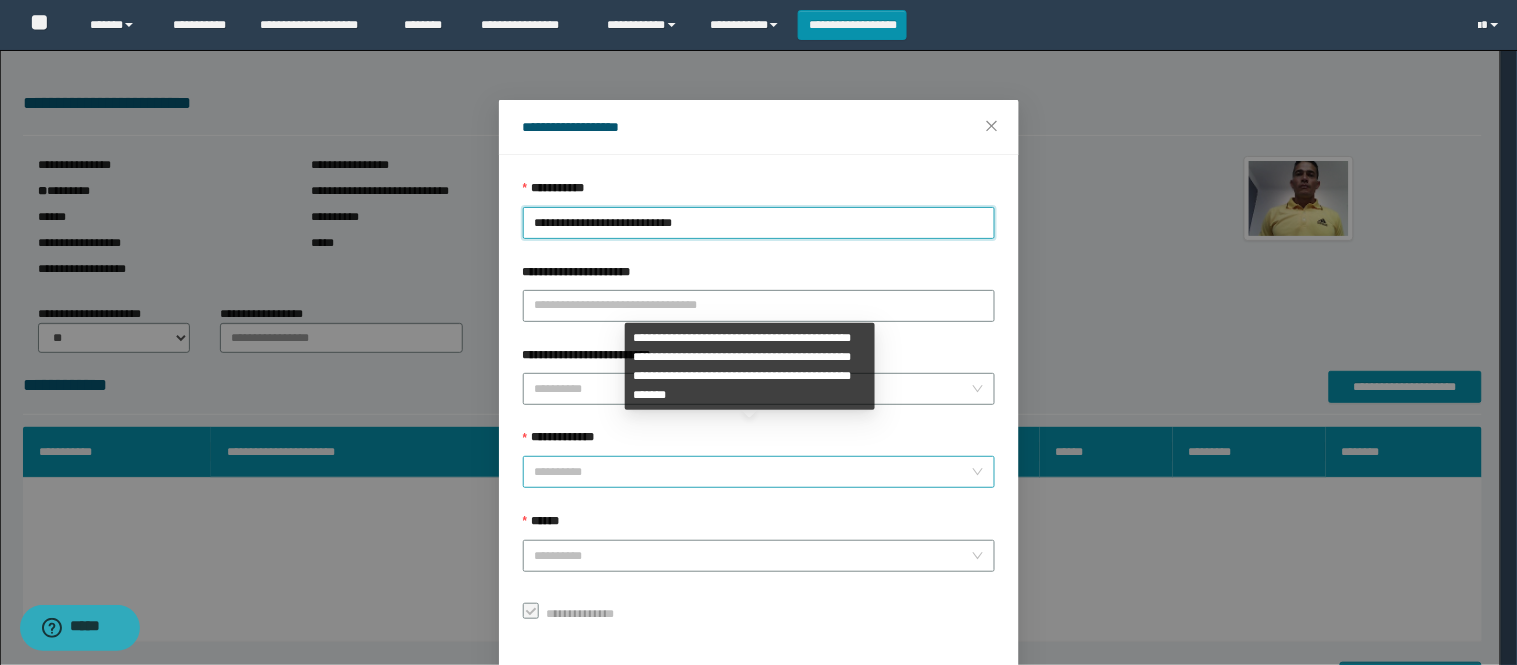 click on "**********" at bounding box center [753, 472] 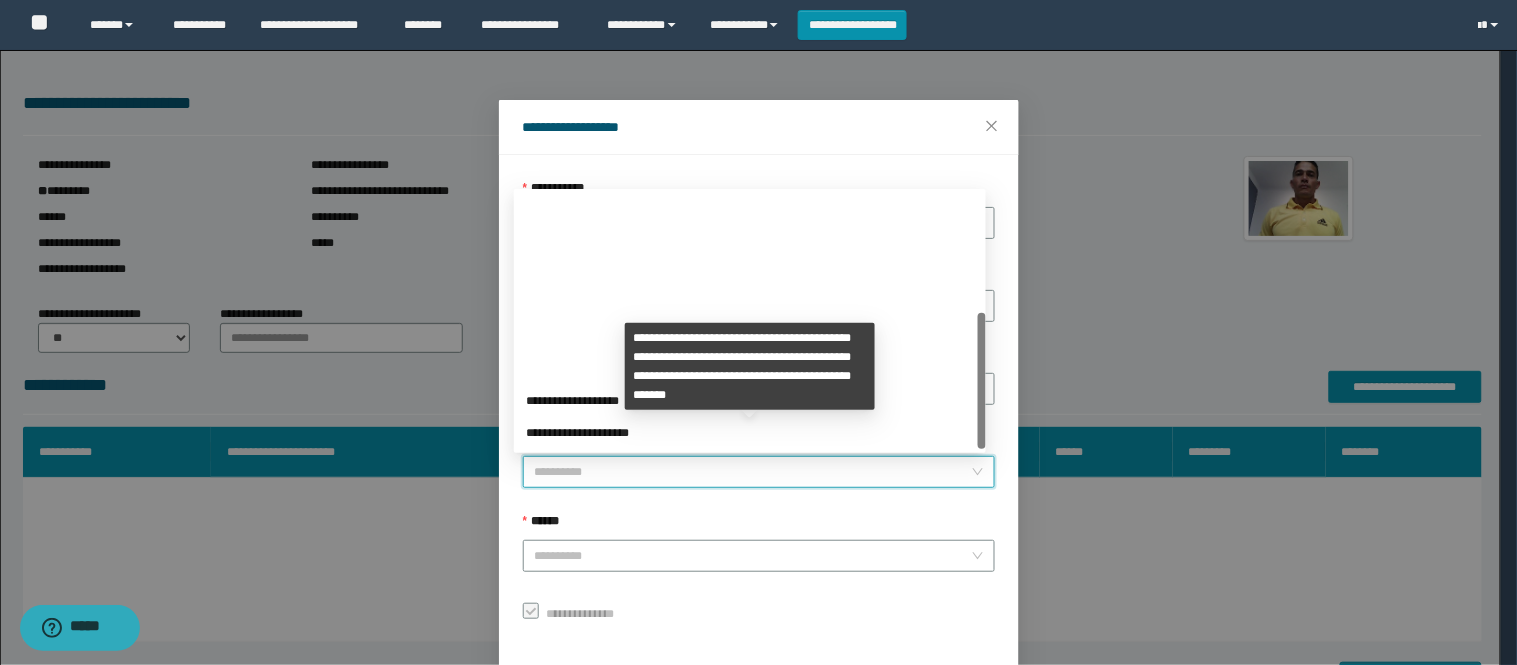 scroll, scrollTop: 224, scrollLeft: 0, axis: vertical 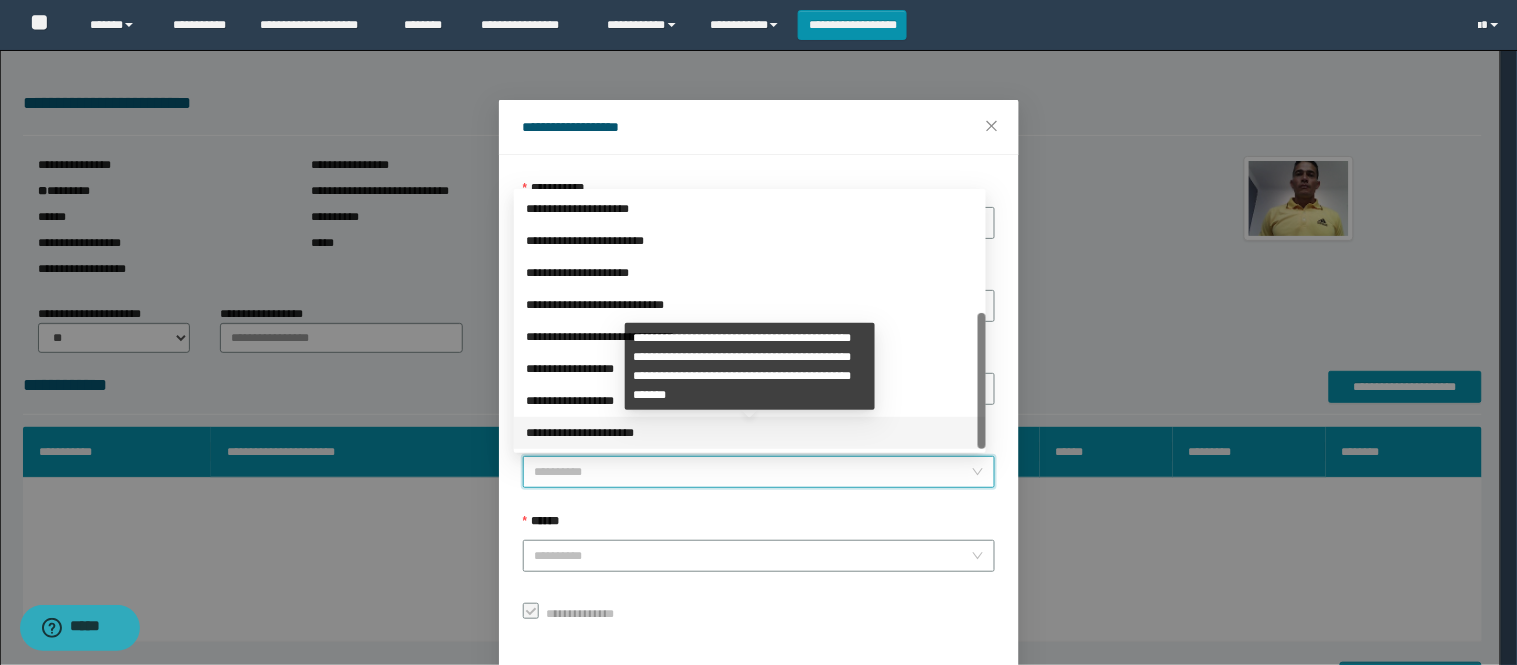 click on "**********" at bounding box center [750, 433] 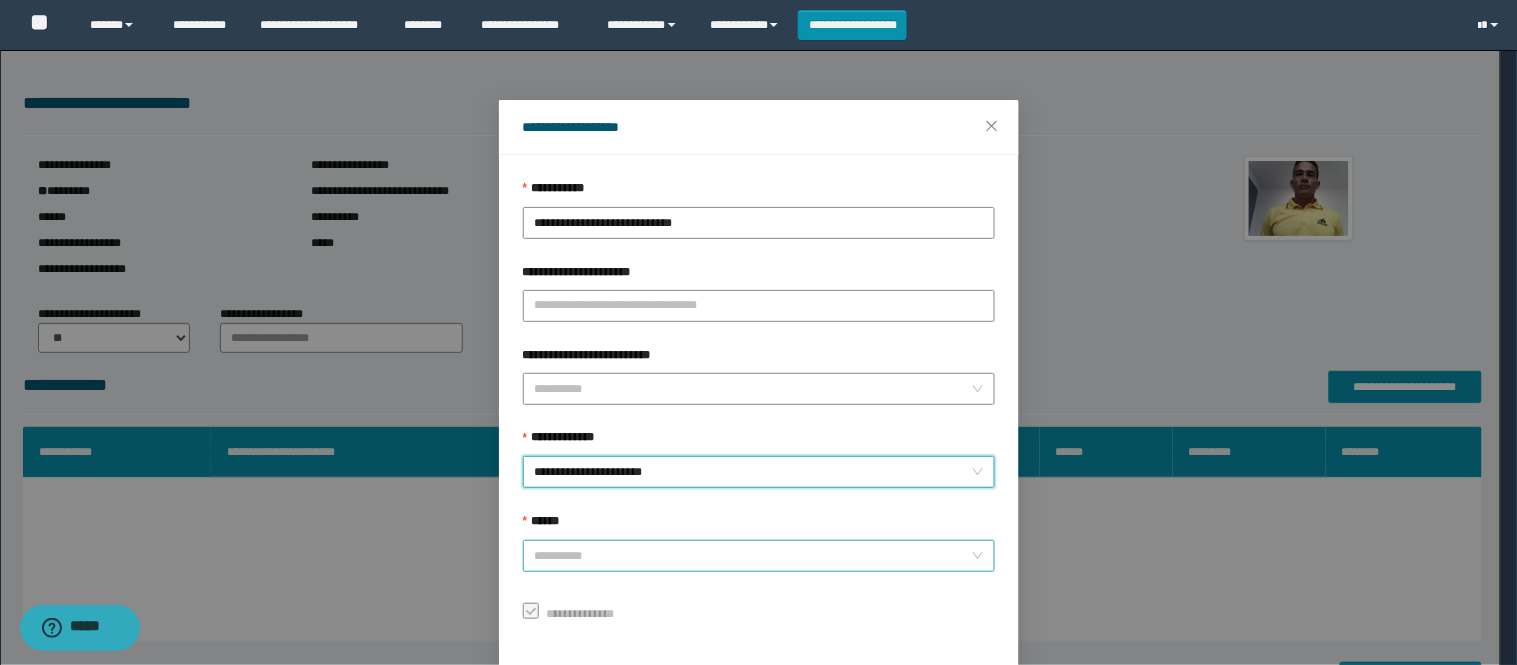click on "******" at bounding box center (753, 556) 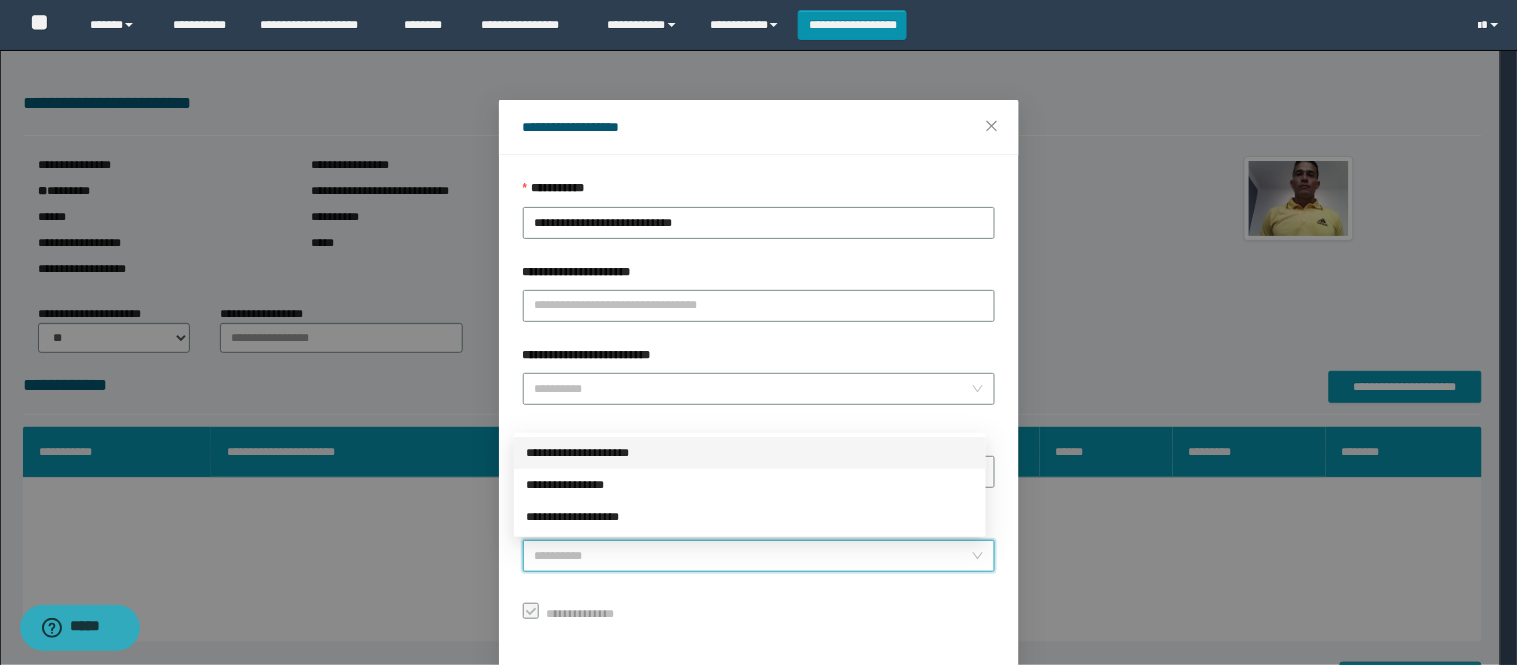 click on "**********" at bounding box center [750, 453] 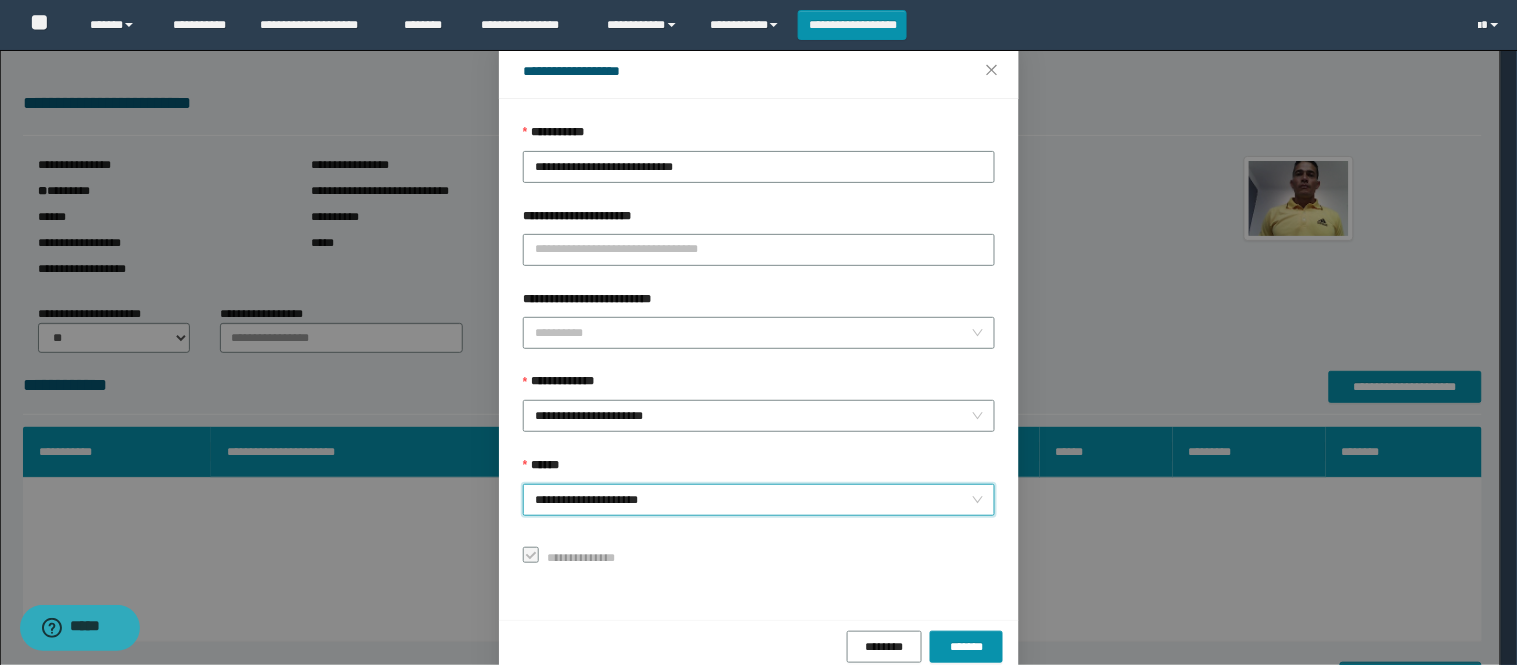scroll, scrollTop: 87, scrollLeft: 0, axis: vertical 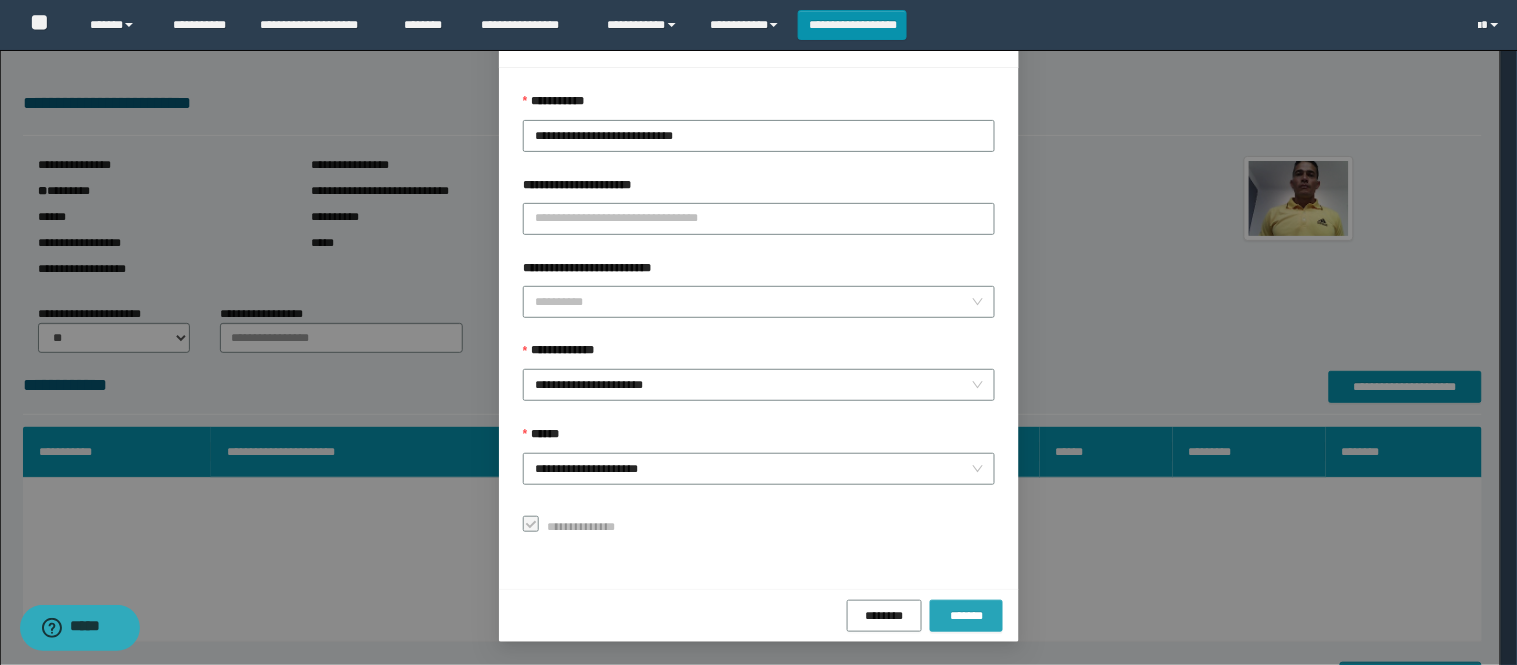 click on "*******" at bounding box center [966, 616] 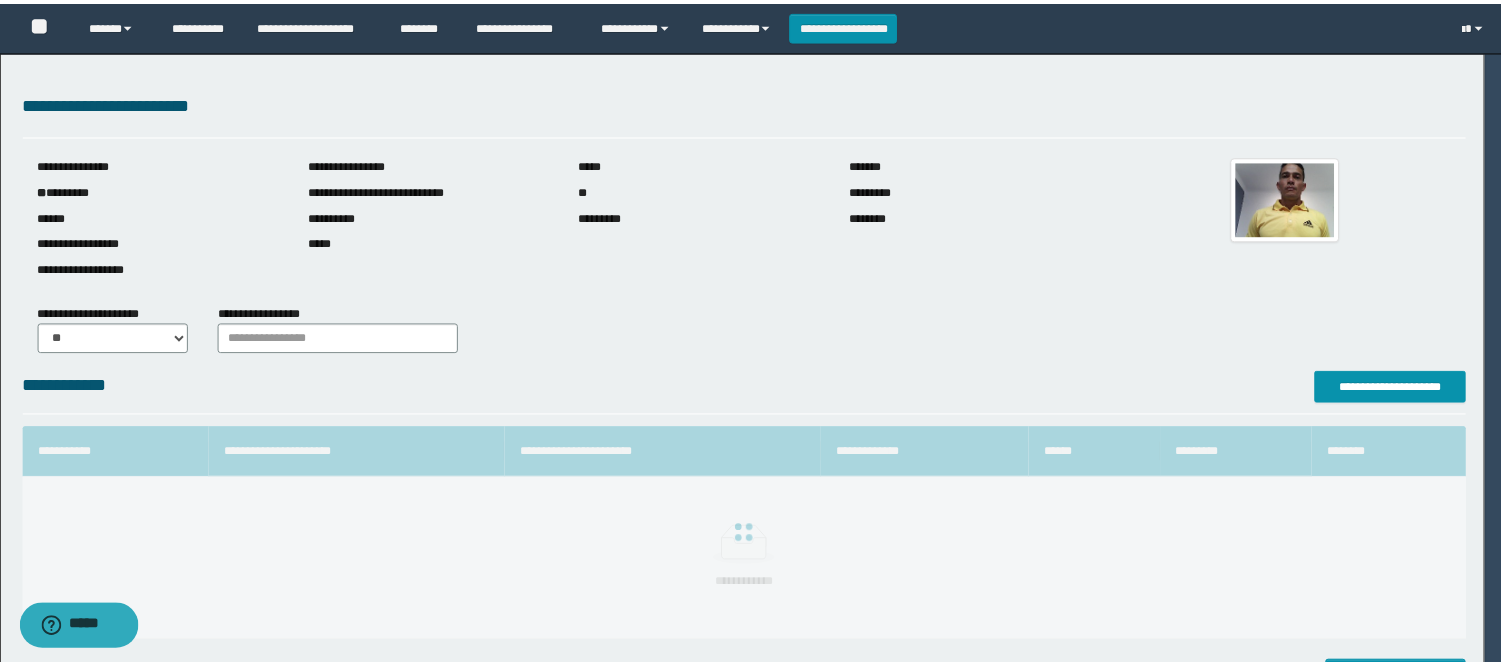 scroll, scrollTop: 41, scrollLeft: 0, axis: vertical 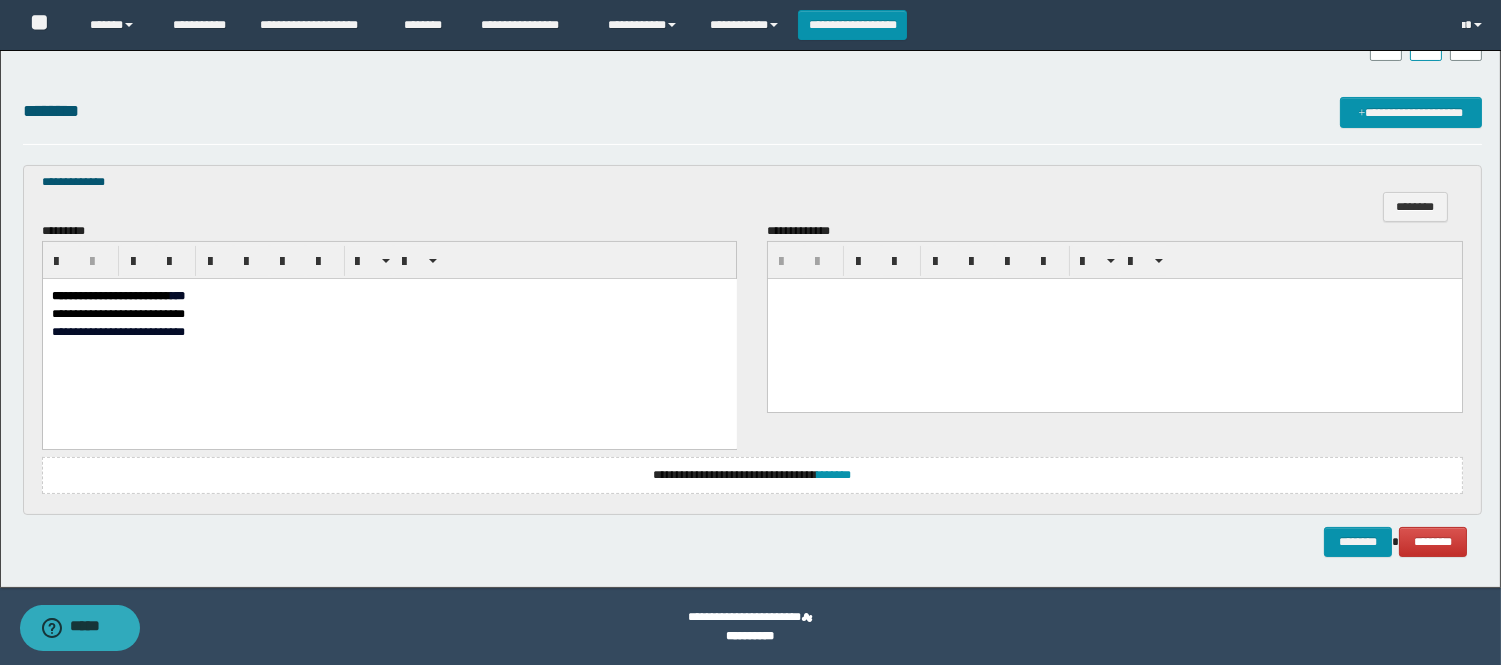 click on "**********" at bounding box center [110, 295] 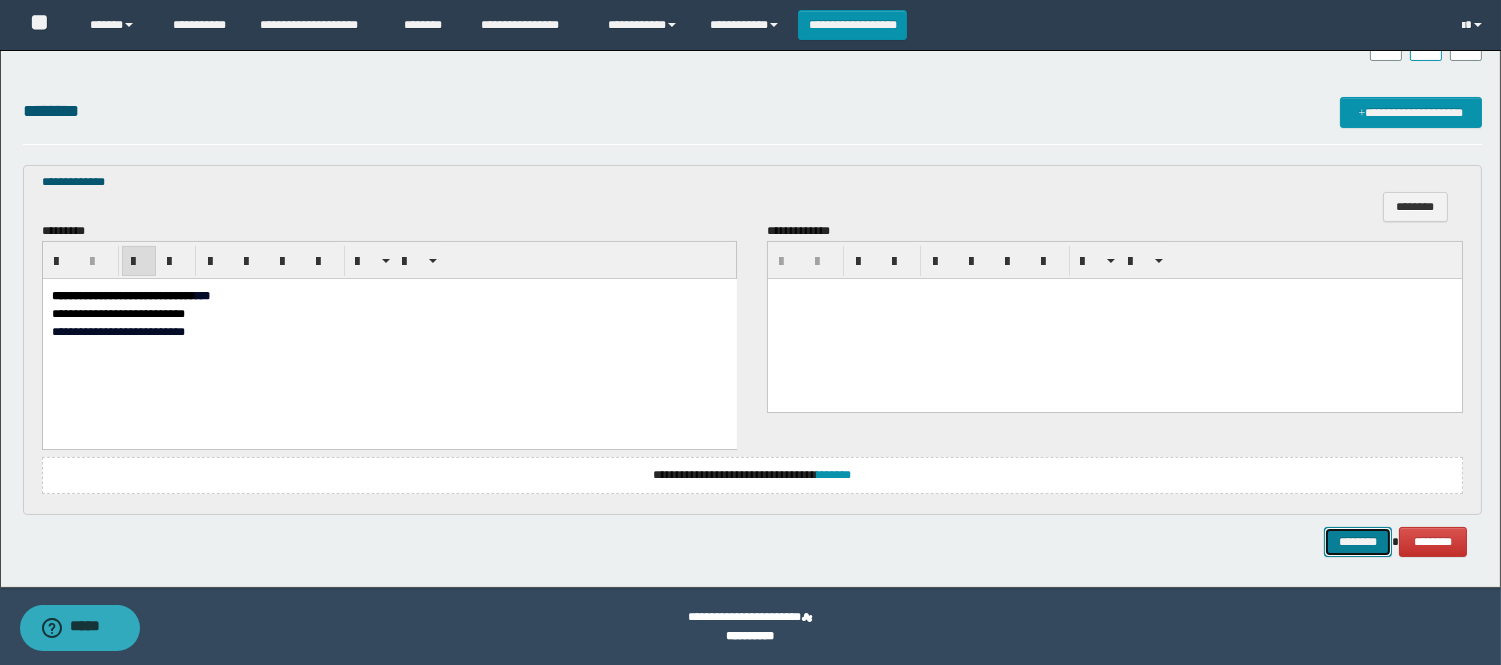 click on "********" at bounding box center (1358, 542) 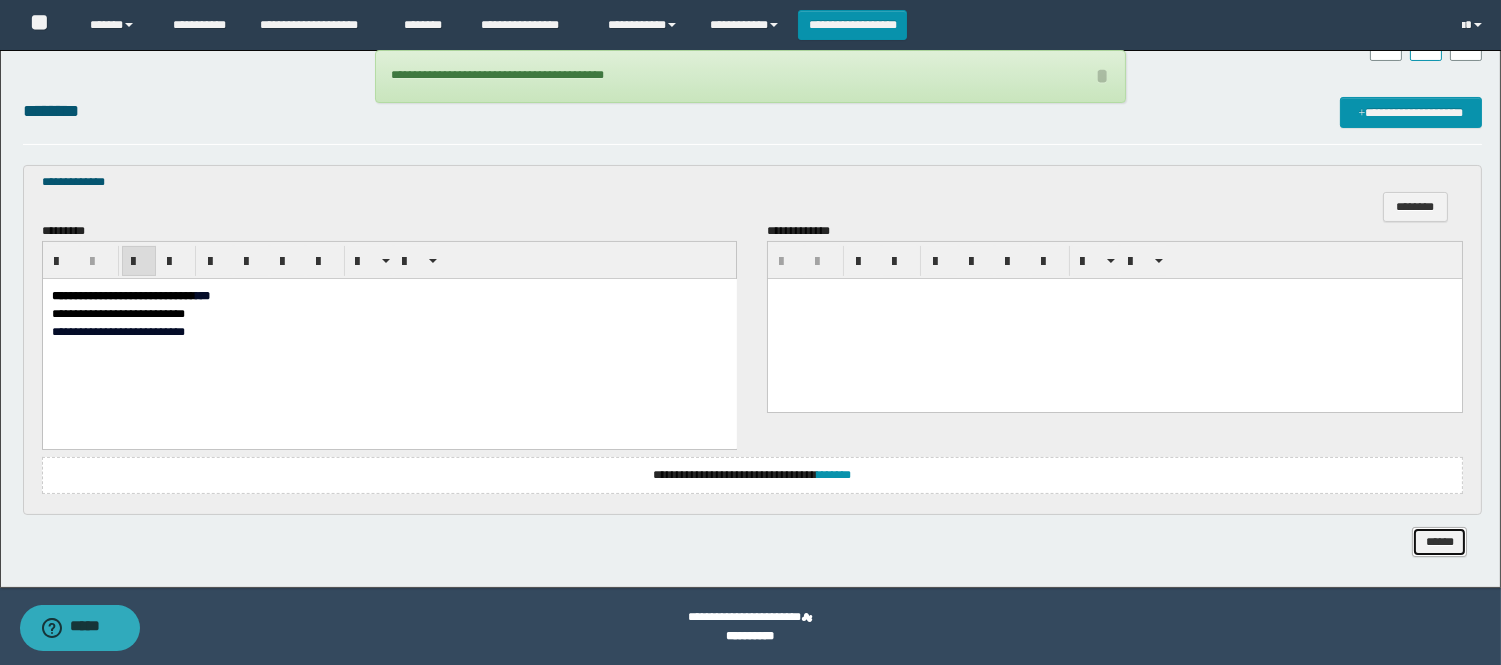 click on "******" at bounding box center [1439, 542] 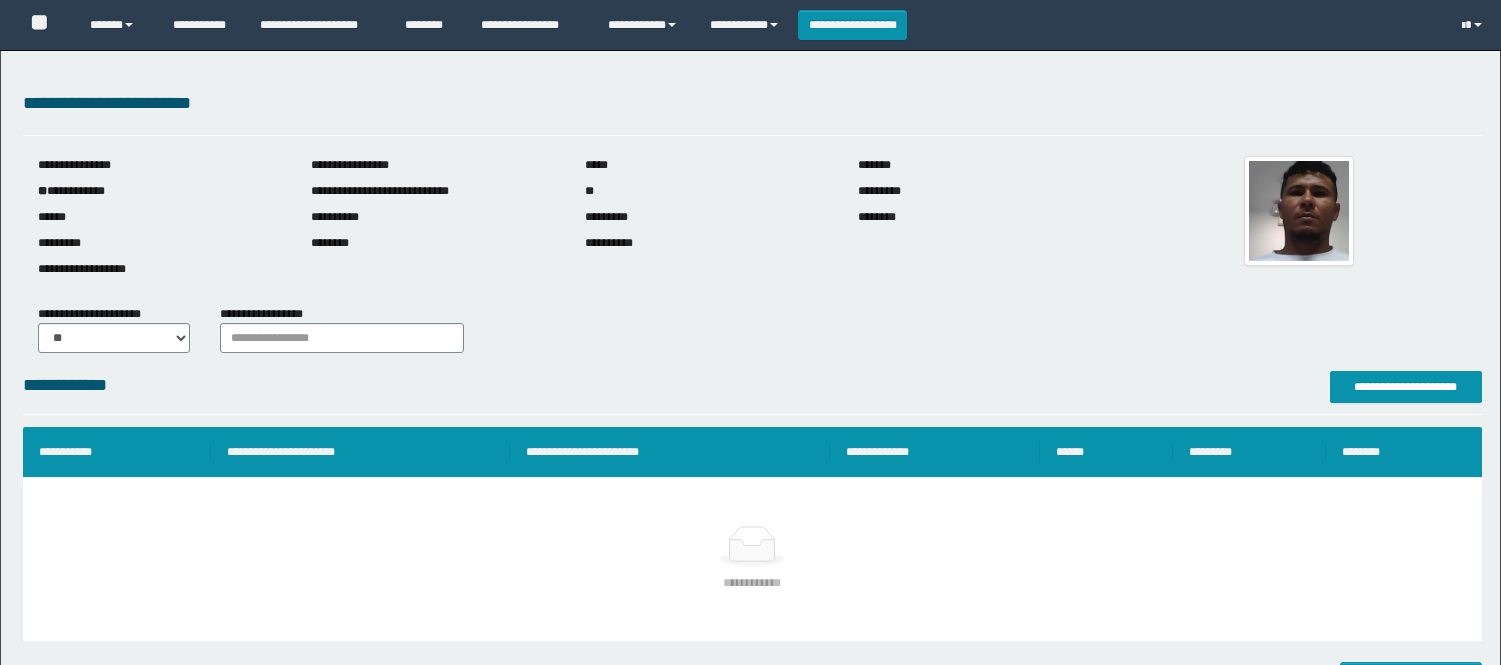 scroll, scrollTop: 103, scrollLeft: 0, axis: vertical 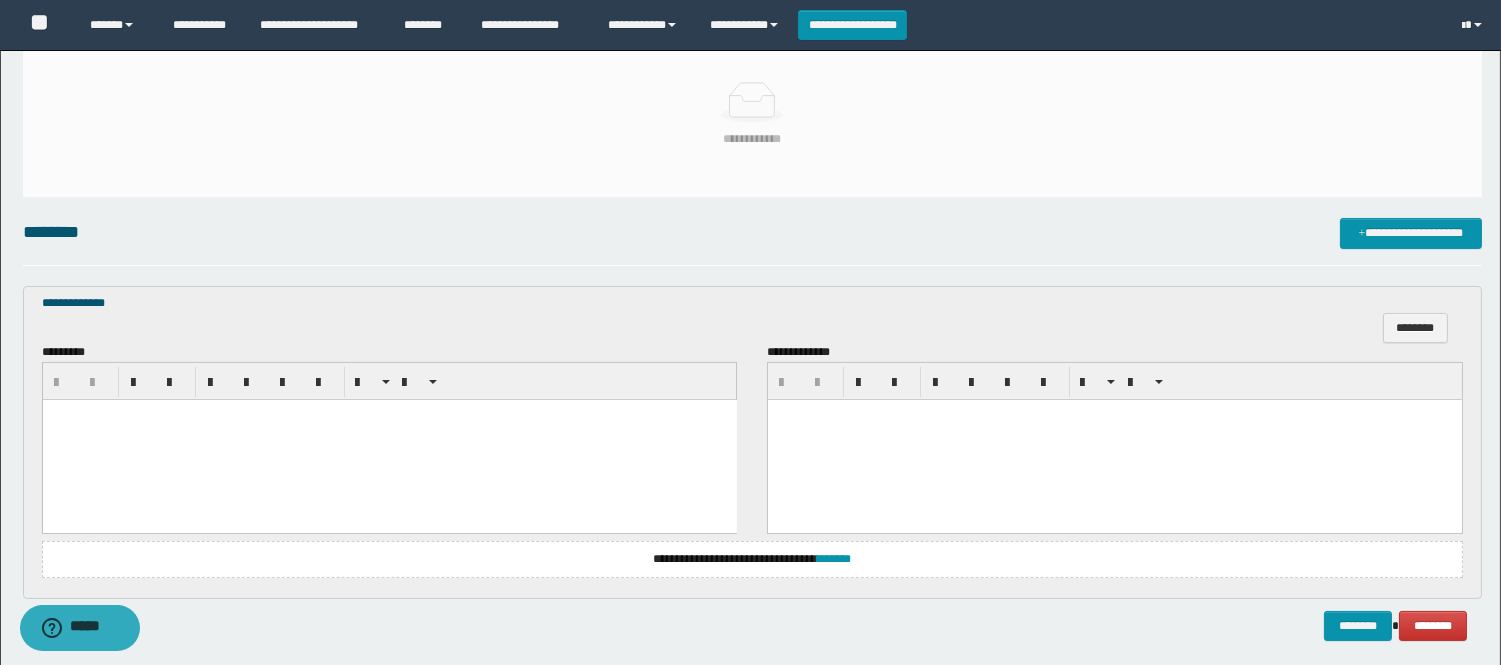 click at bounding box center [389, 439] 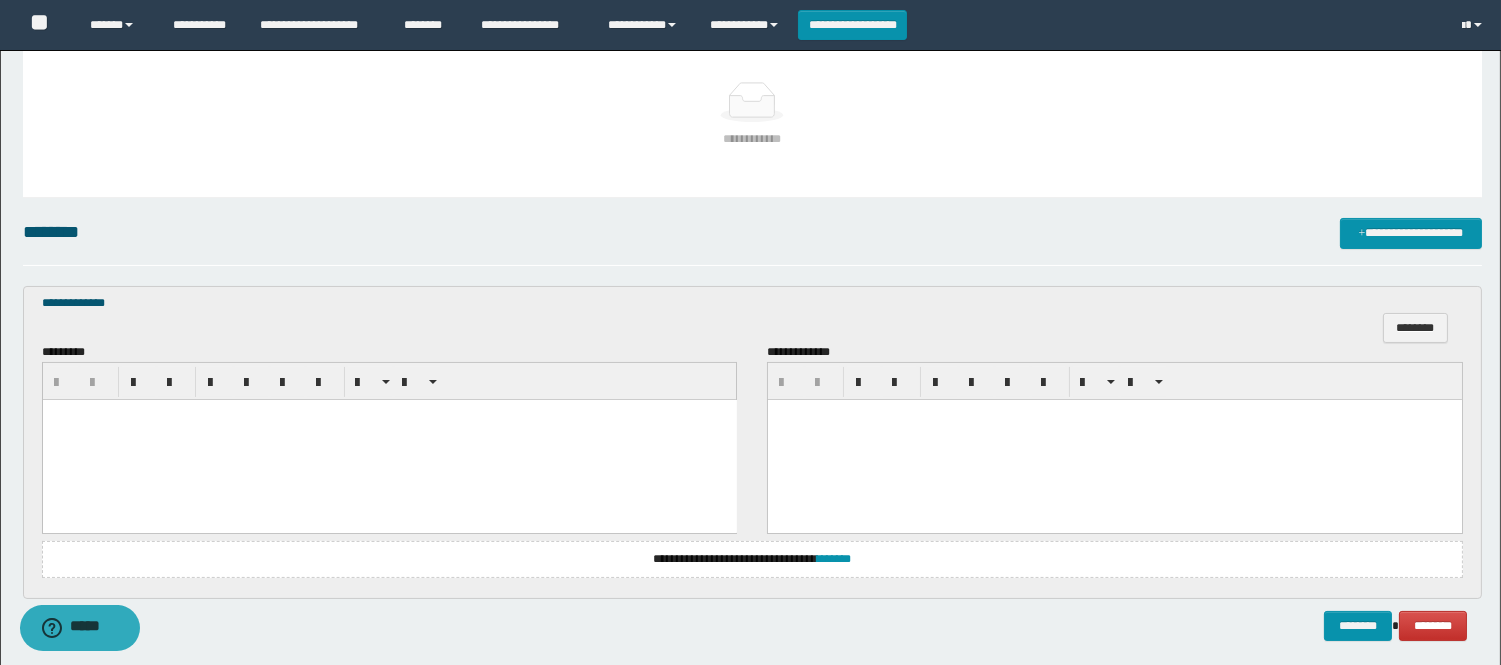type 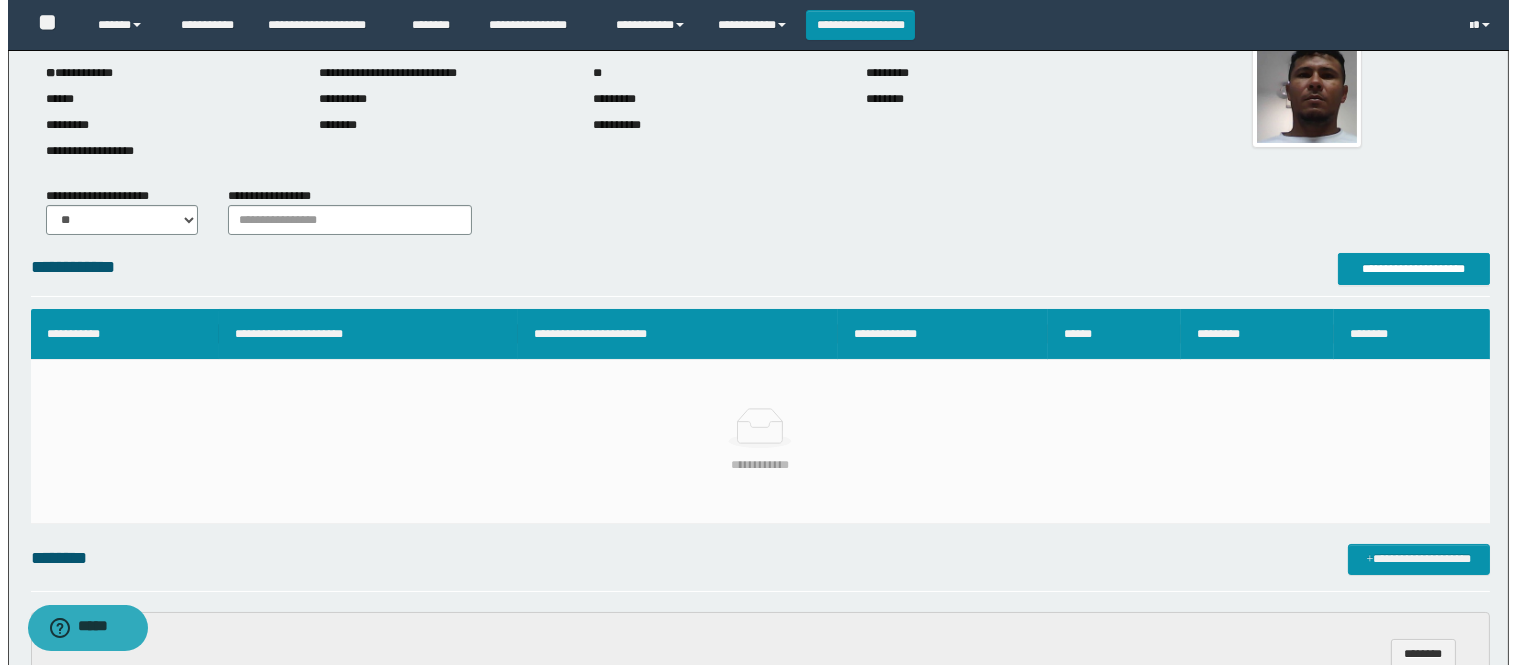 scroll, scrollTop: 111, scrollLeft: 0, axis: vertical 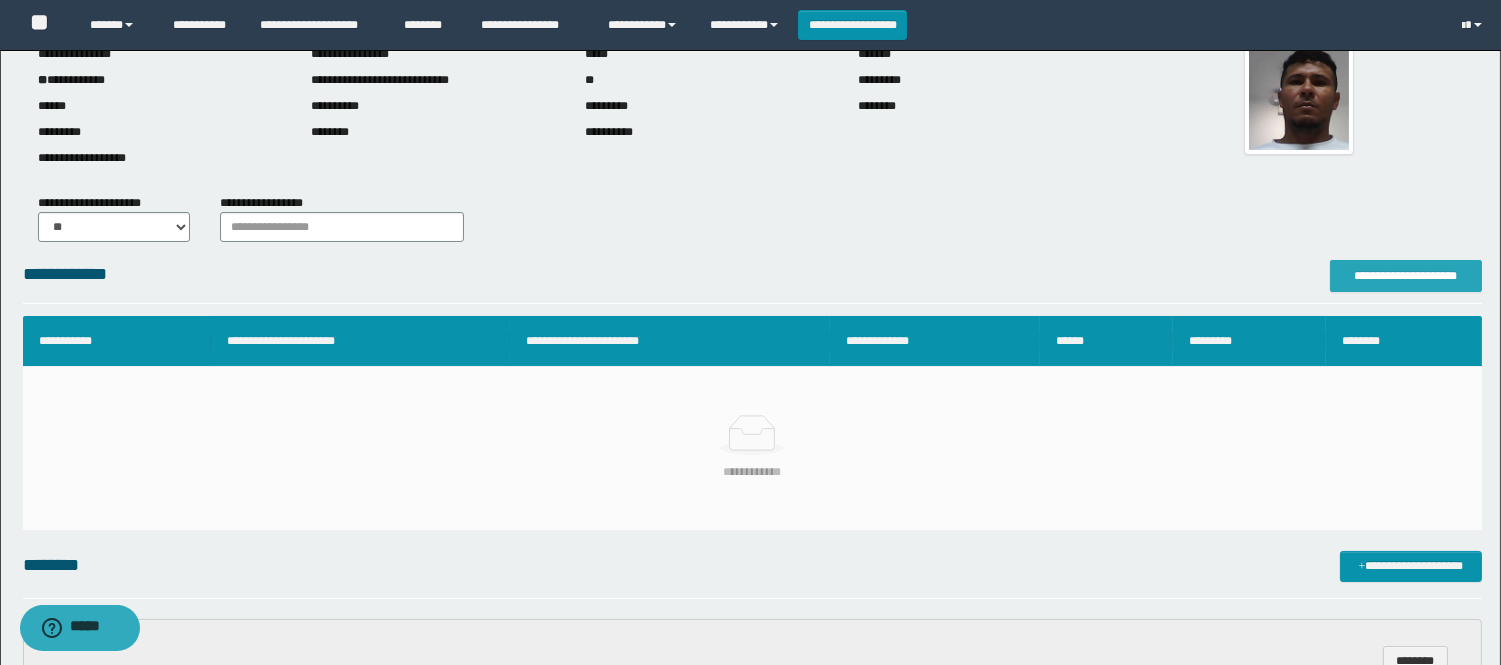 click on "**********" at bounding box center [1406, 276] 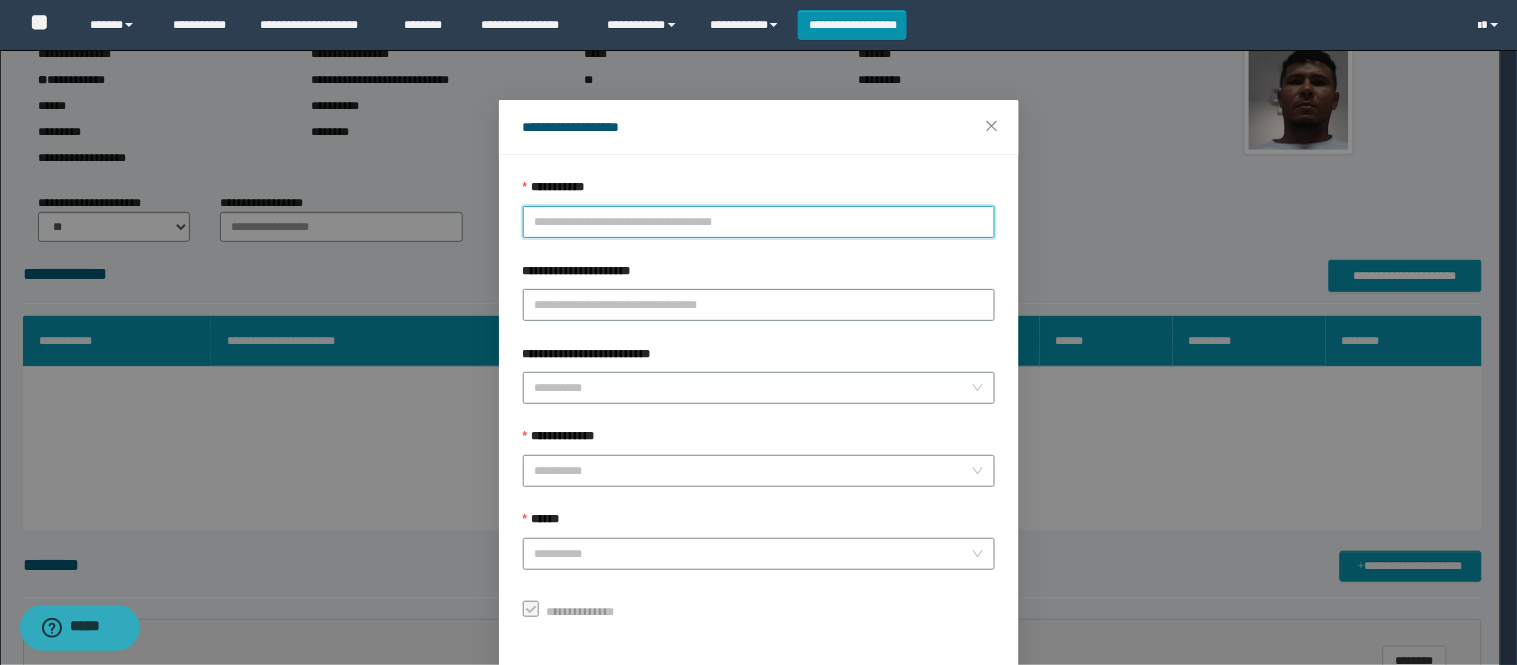 click on "**********" at bounding box center [759, 222] 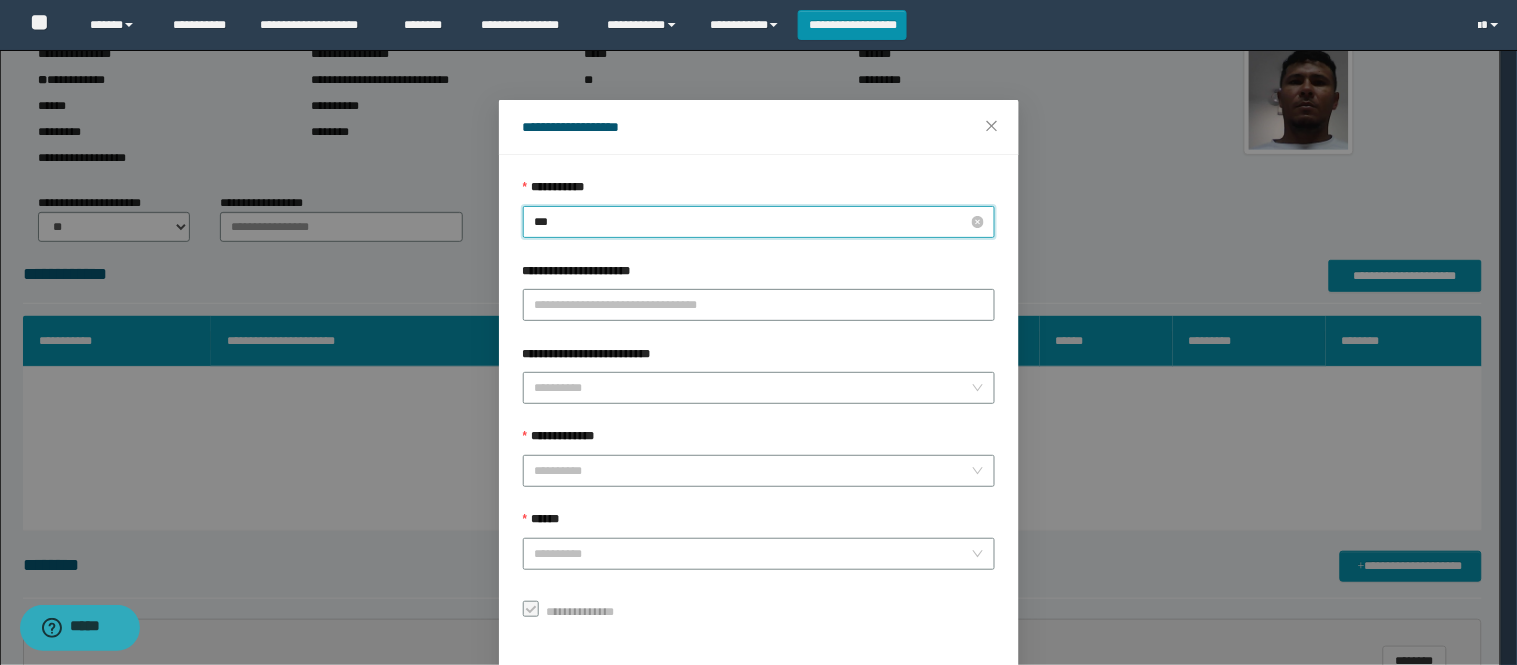 type on "****" 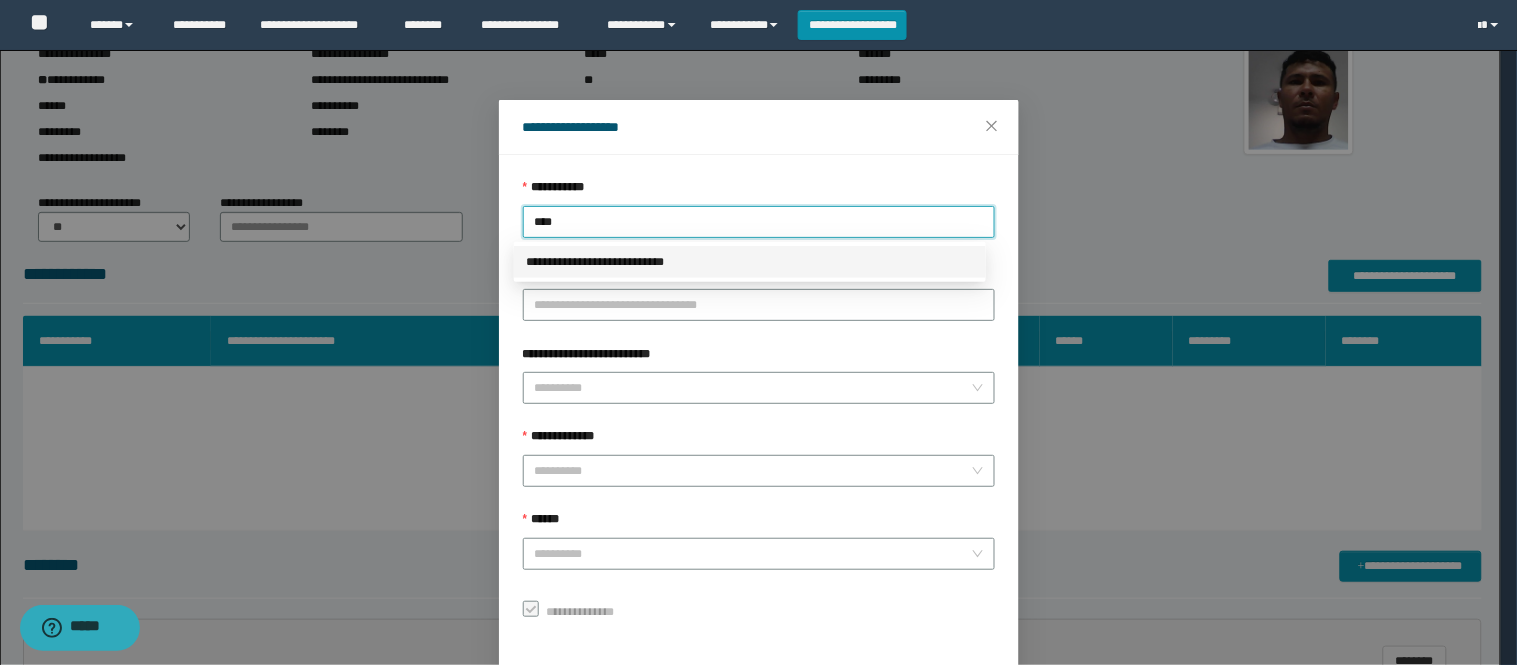 click on "**********" at bounding box center (750, 262) 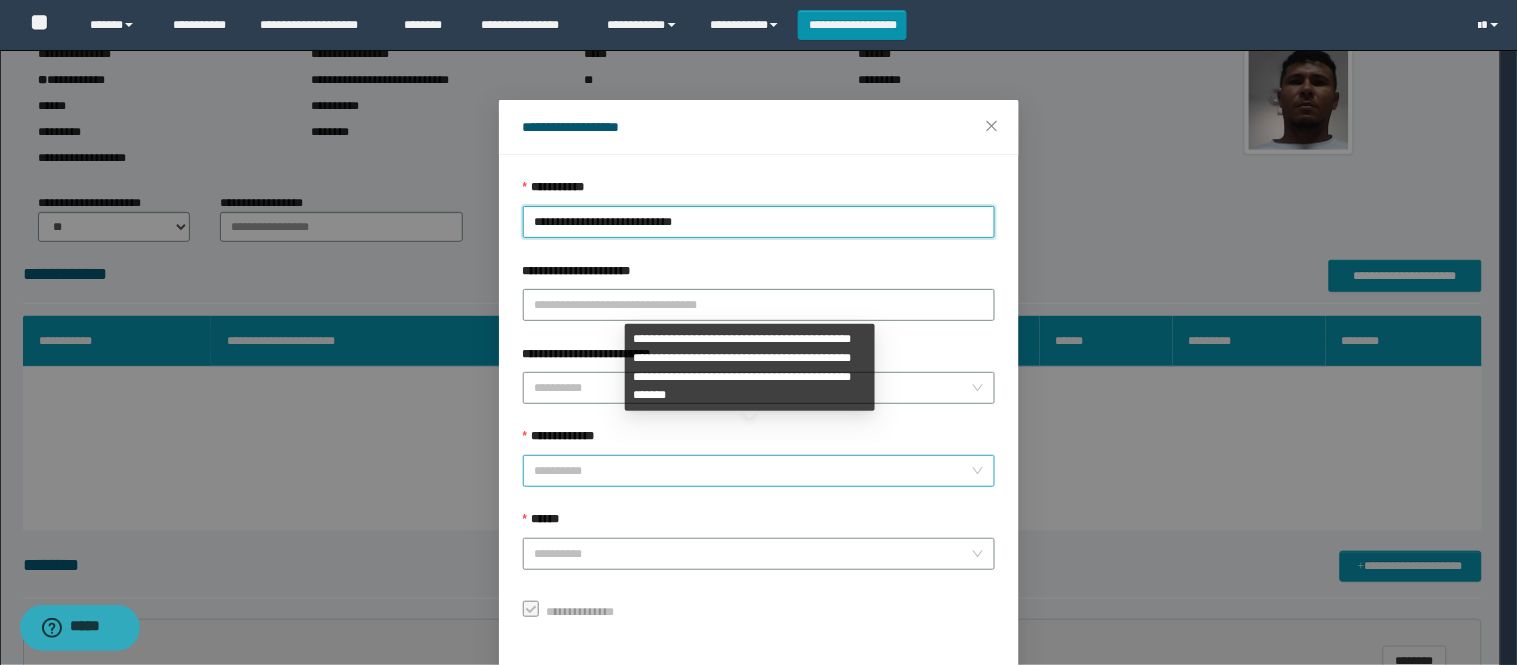 click on "**********" at bounding box center (753, 471) 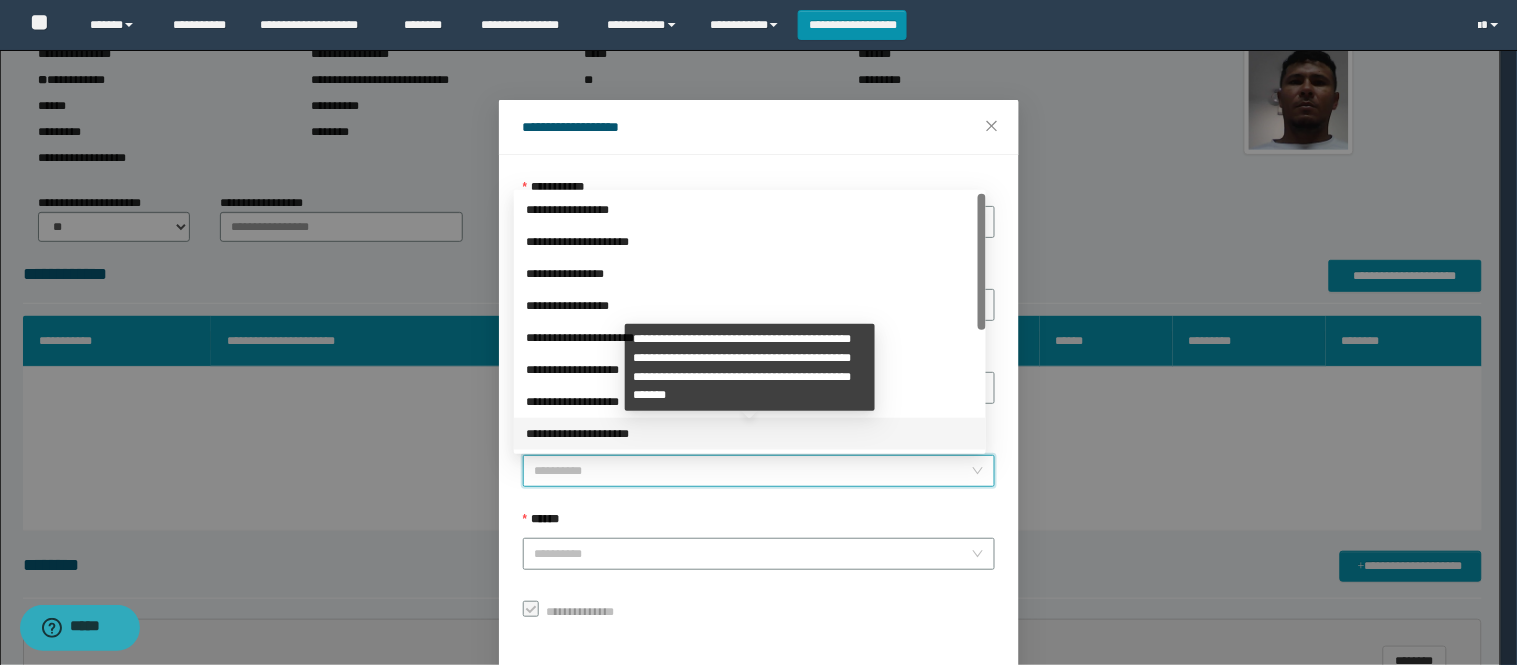 scroll, scrollTop: 224, scrollLeft: 0, axis: vertical 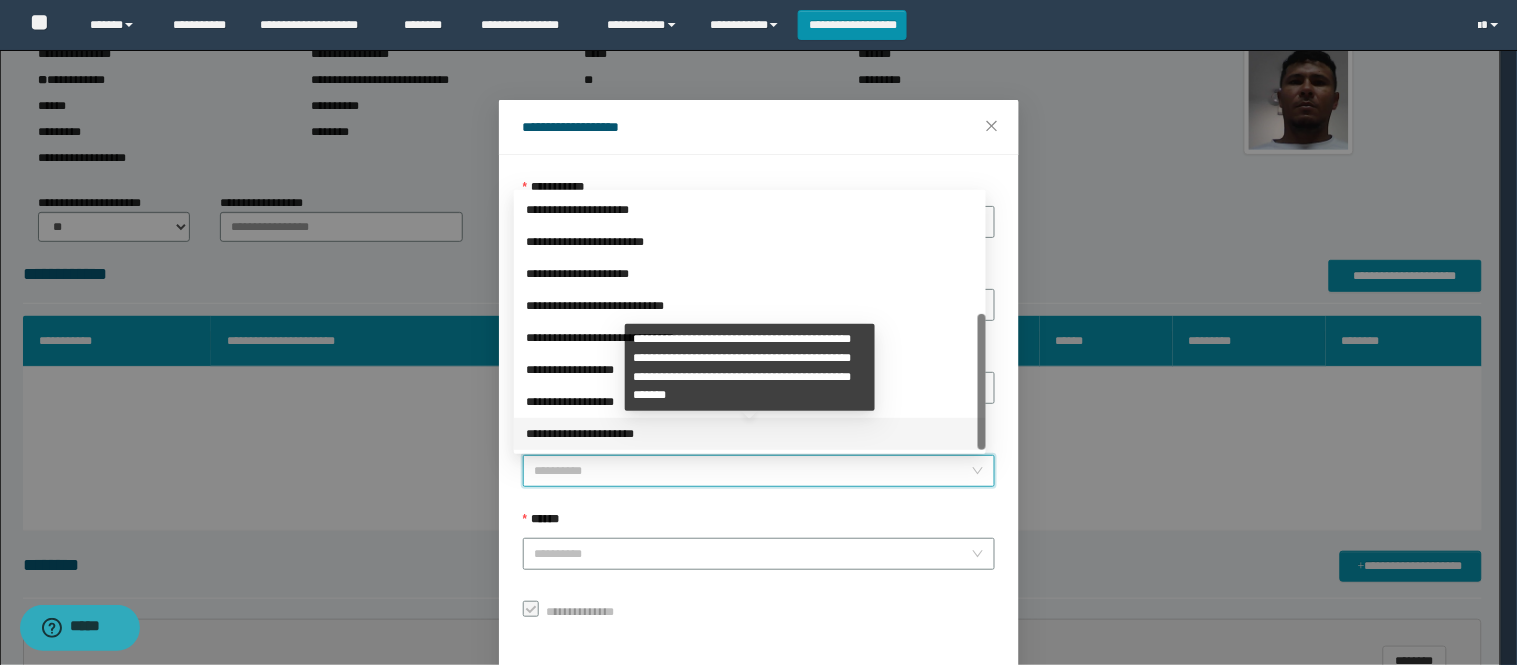 click on "**********" at bounding box center (750, 434) 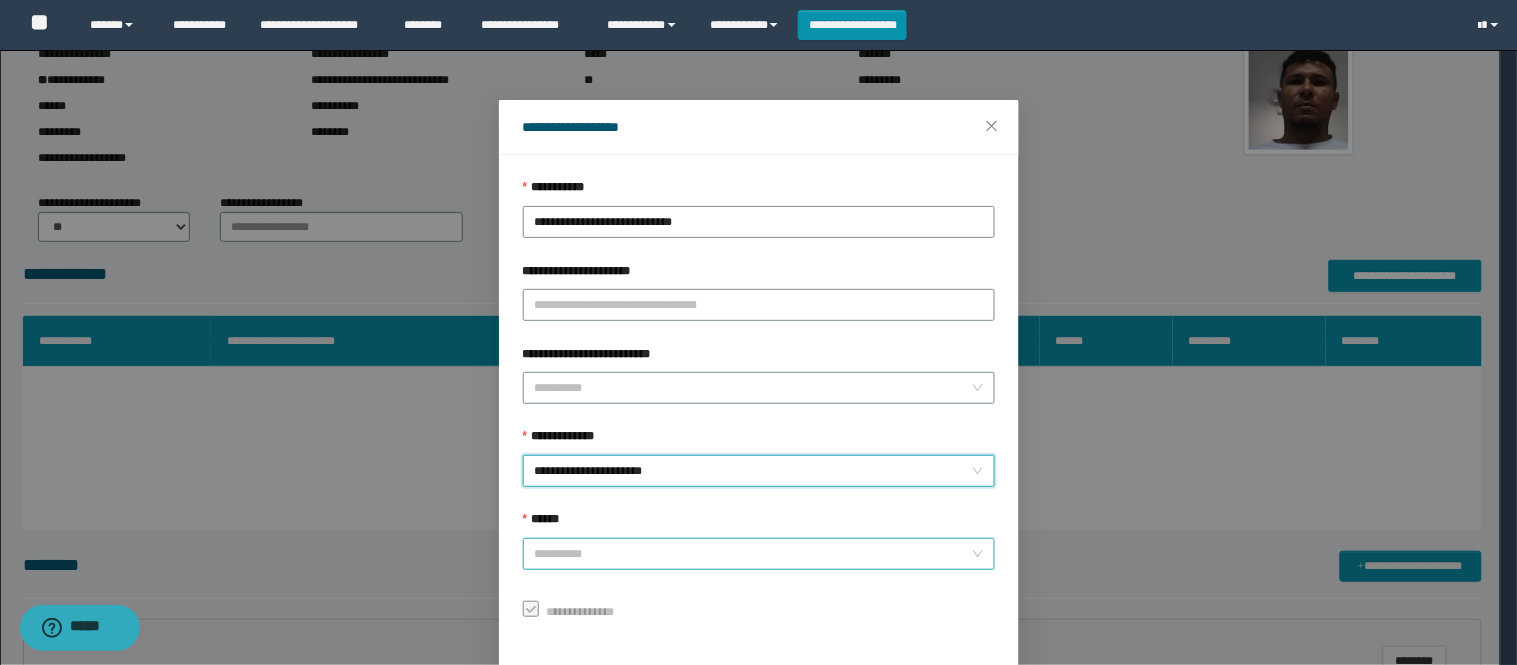 click on "******" at bounding box center [753, 554] 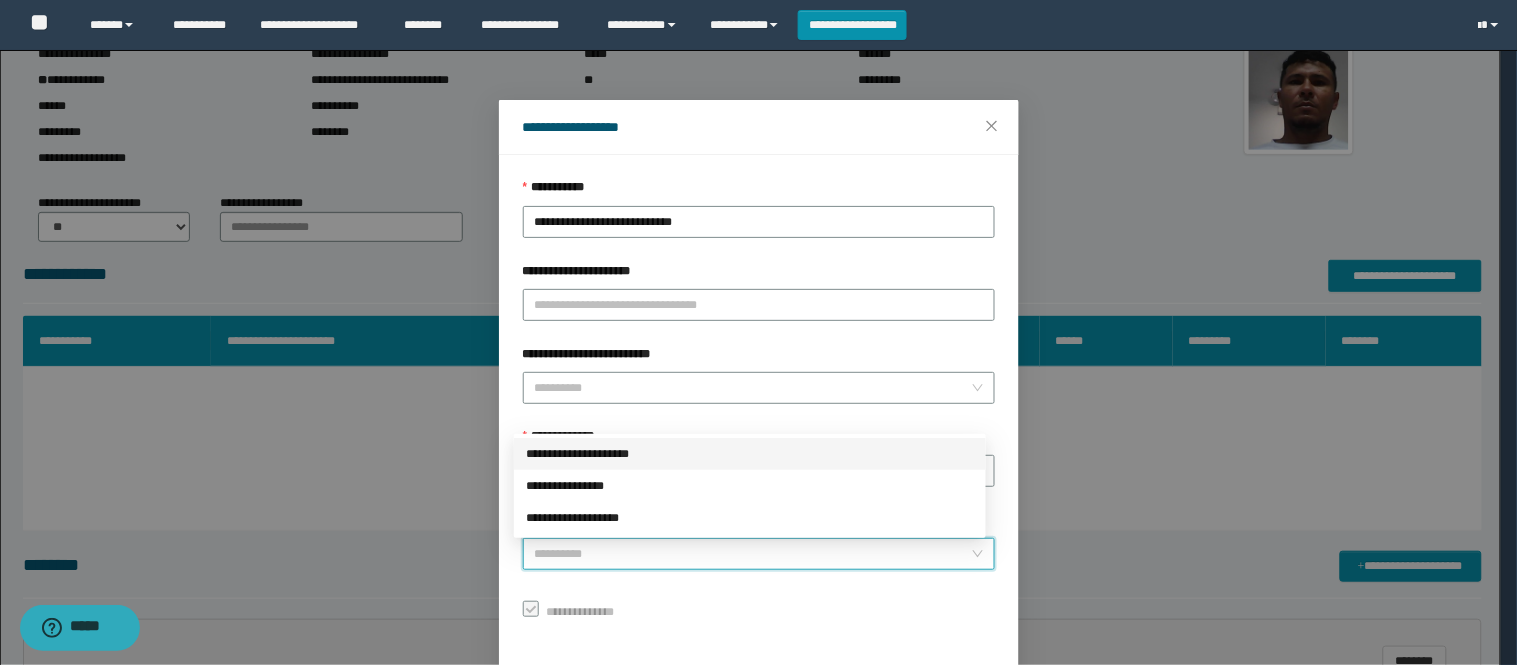 drag, startPoint x: 602, startPoint y: 453, endPoint x: 715, endPoint y: 448, distance: 113.110565 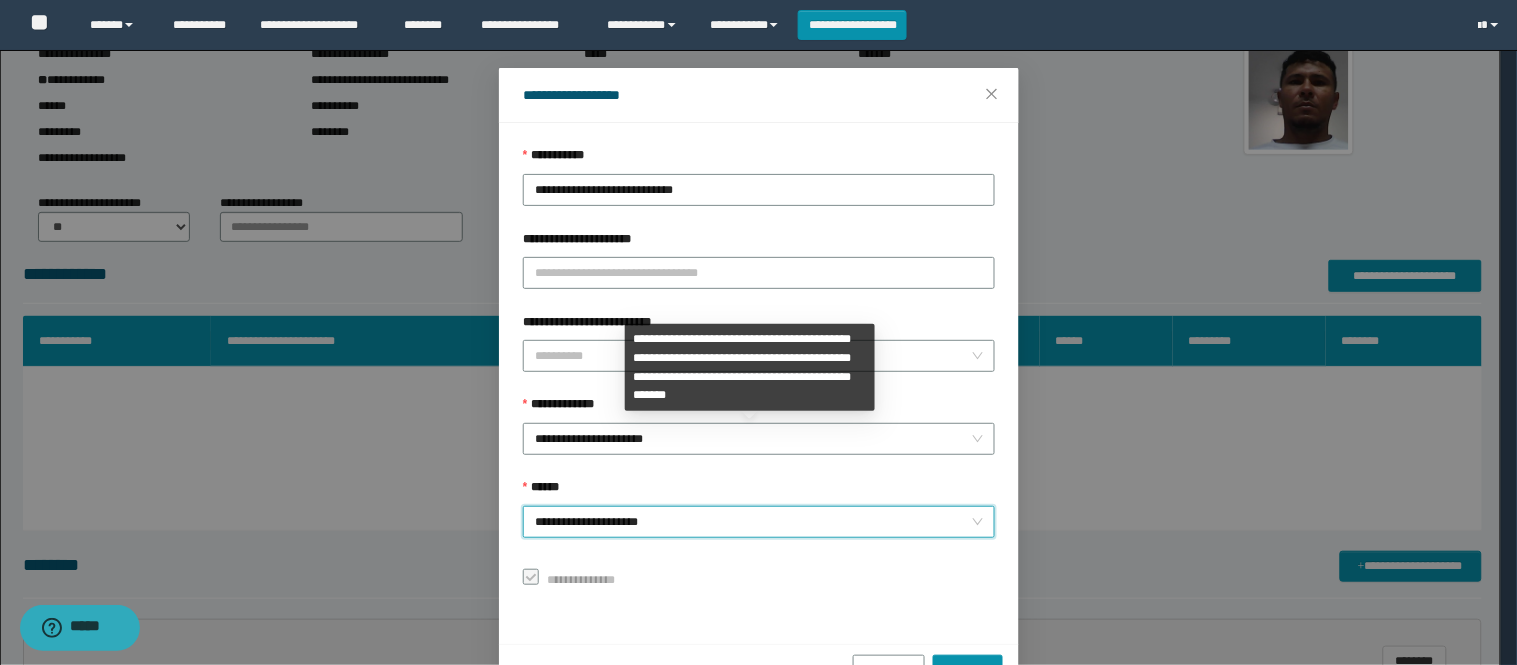 scroll, scrollTop: 87, scrollLeft: 0, axis: vertical 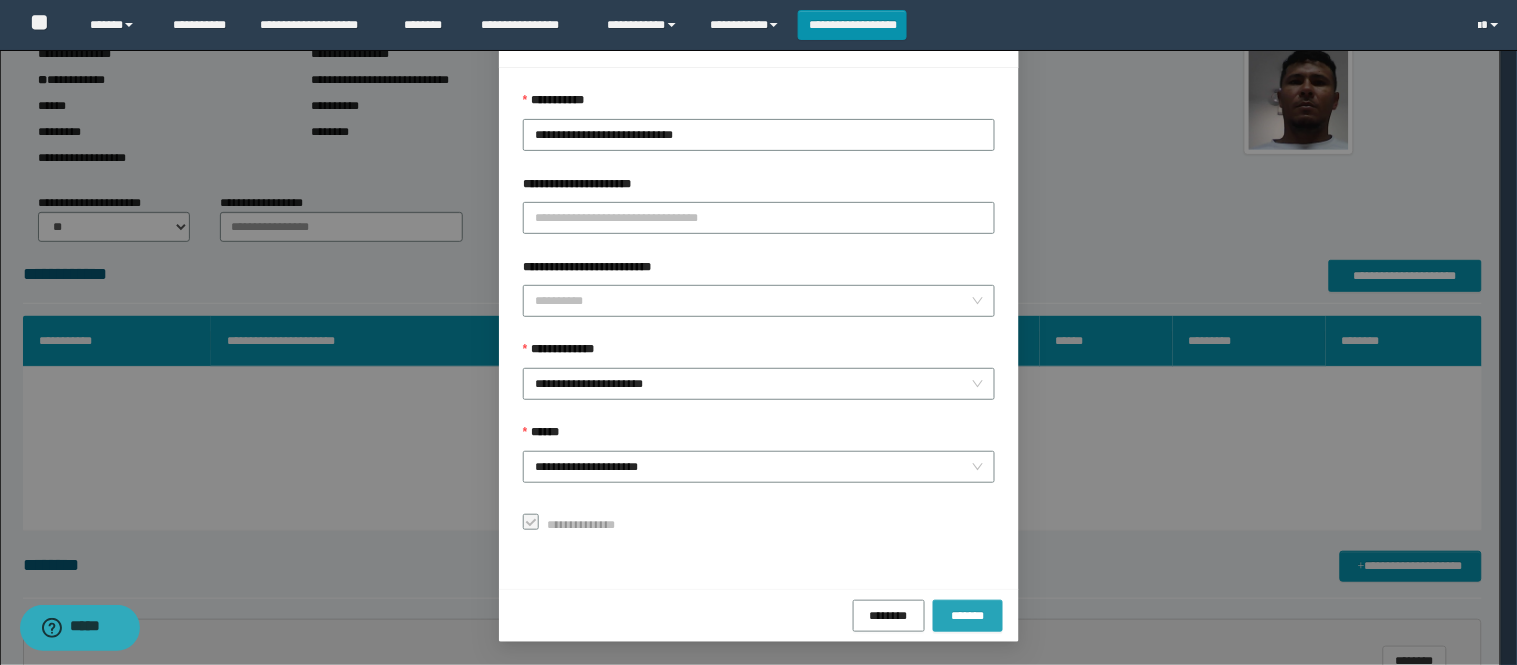 click on "*******" at bounding box center [968, 615] 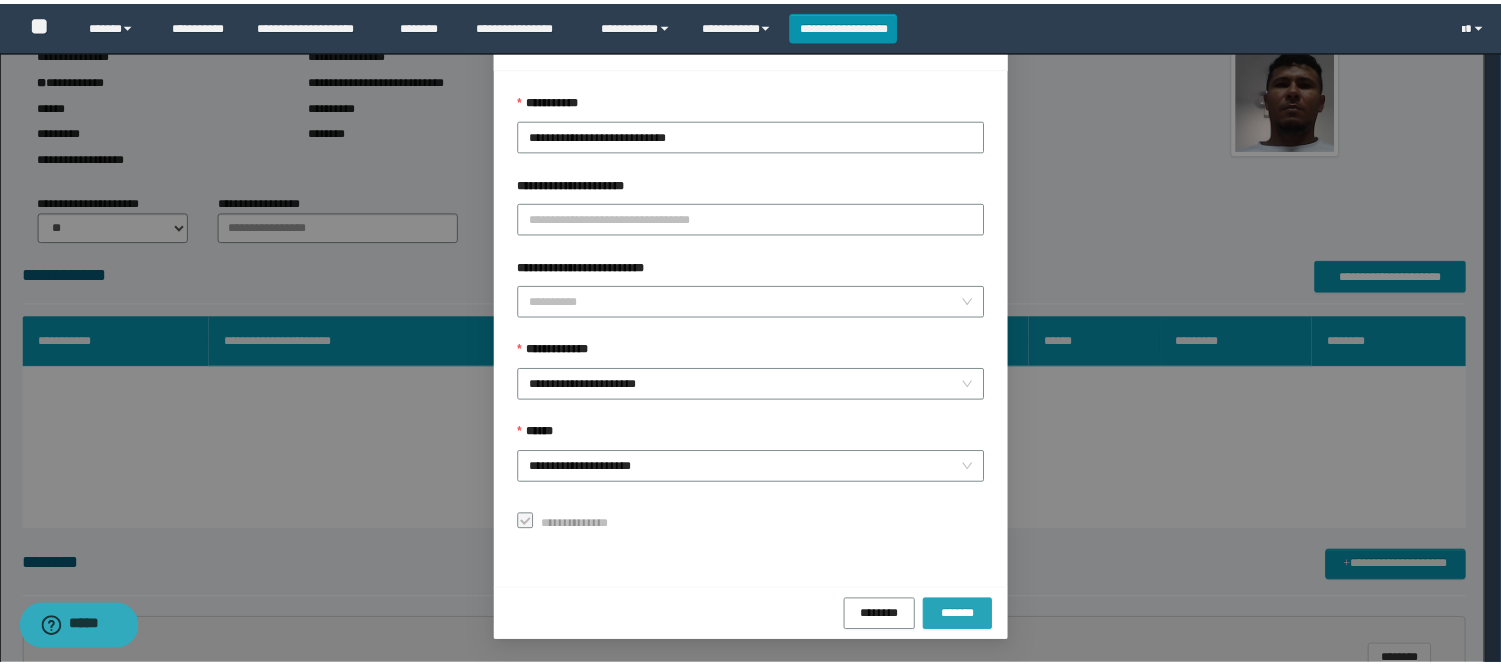 scroll, scrollTop: 41, scrollLeft: 0, axis: vertical 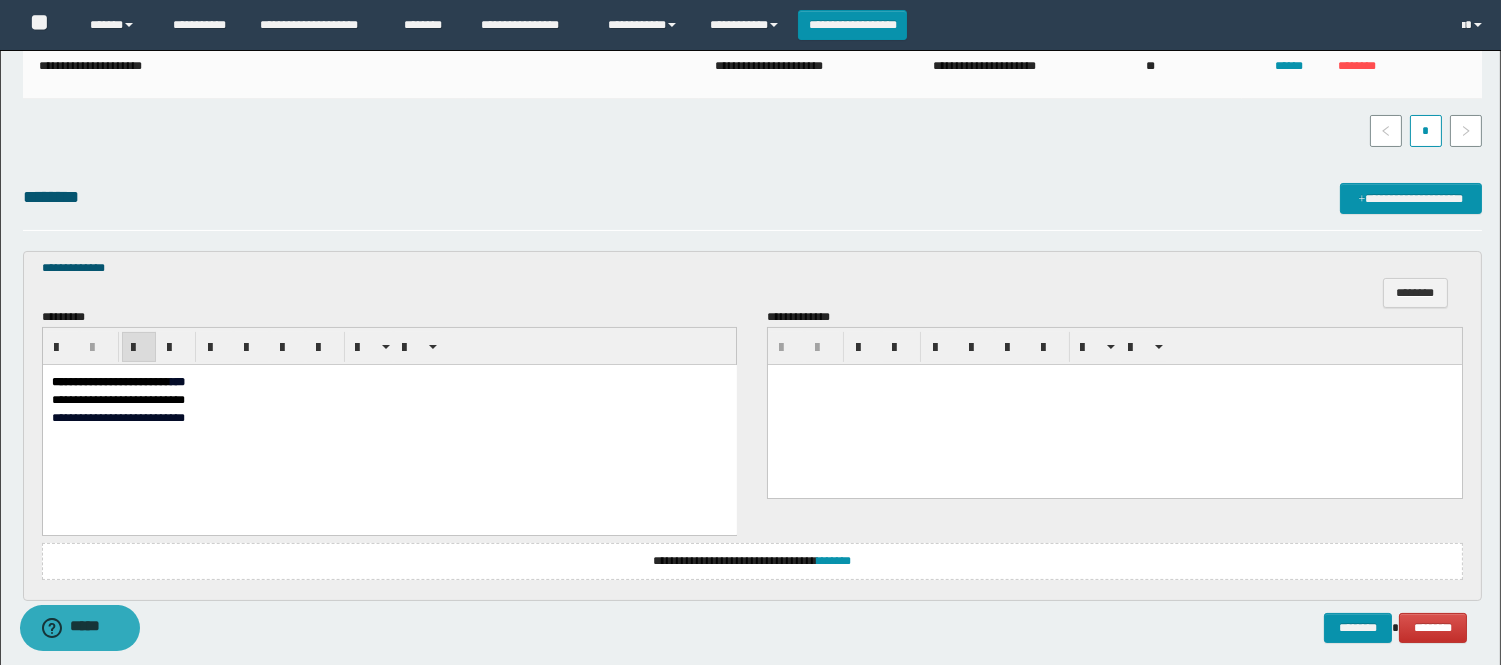 click on "**********" at bounding box center [110, 381] 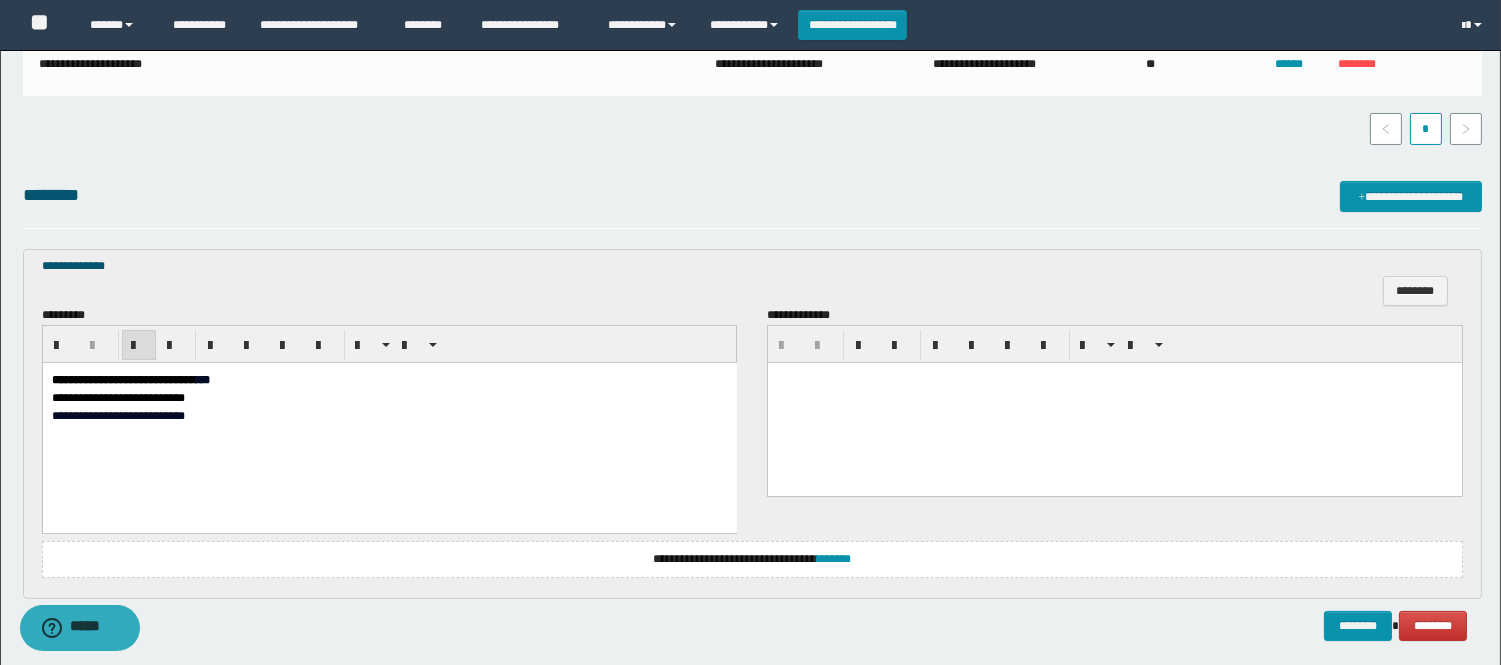 scroll, scrollTop: 530, scrollLeft: 0, axis: vertical 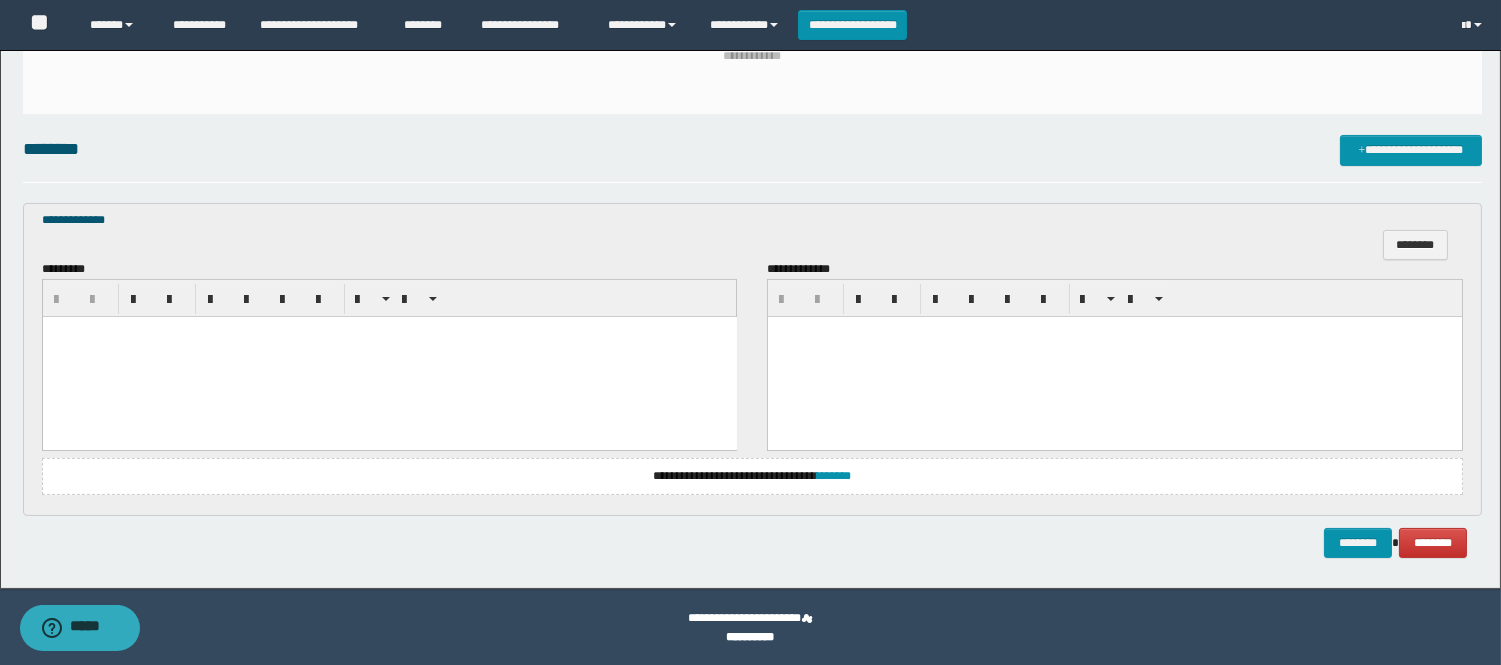 click at bounding box center [389, 356] 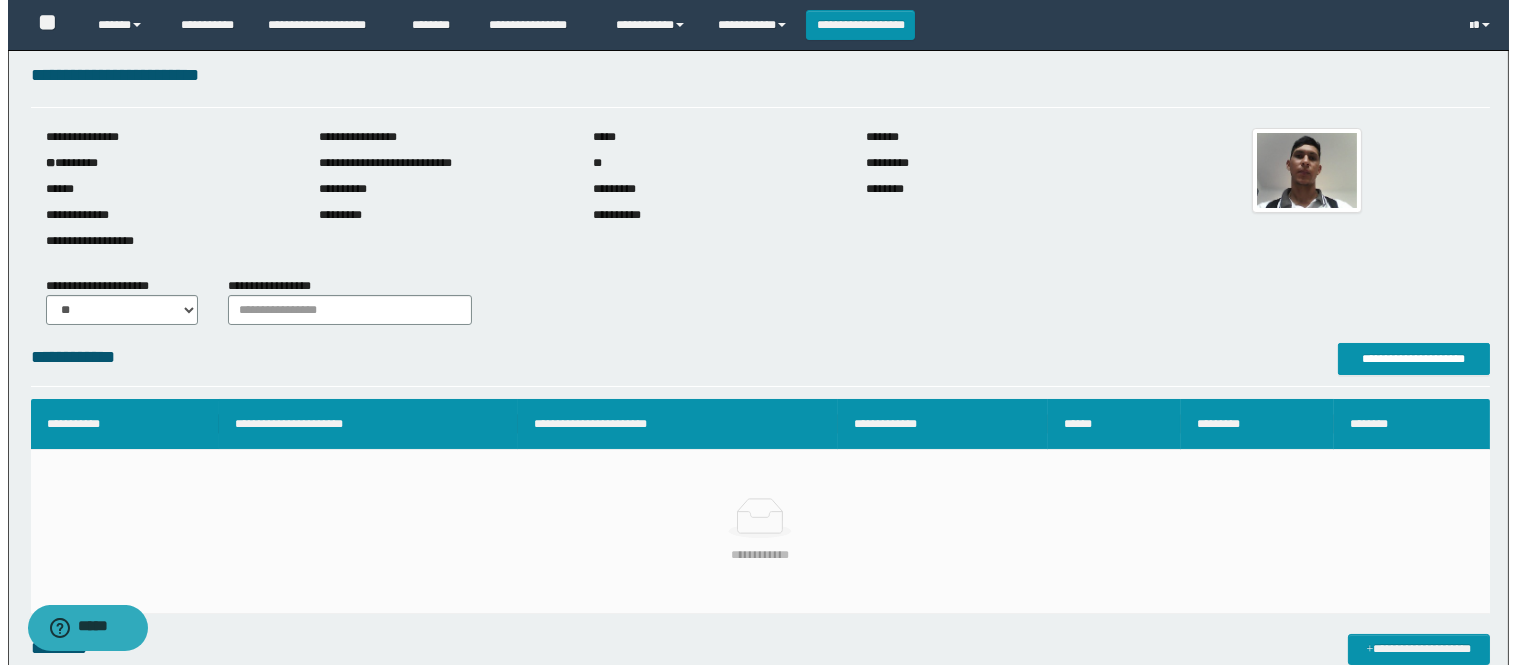 scroll, scrollTop: 0, scrollLeft: 0, axis: both 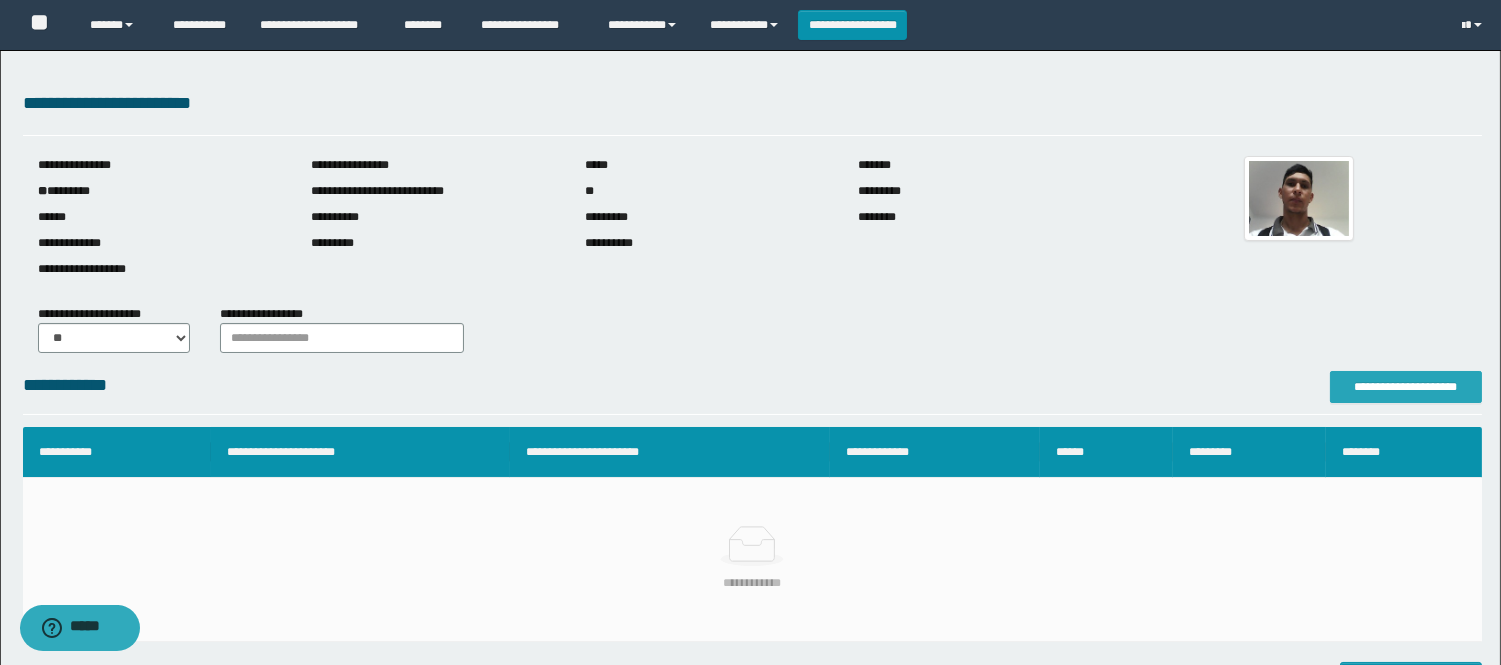 click on "**********" at bounding box center (1406, 387) 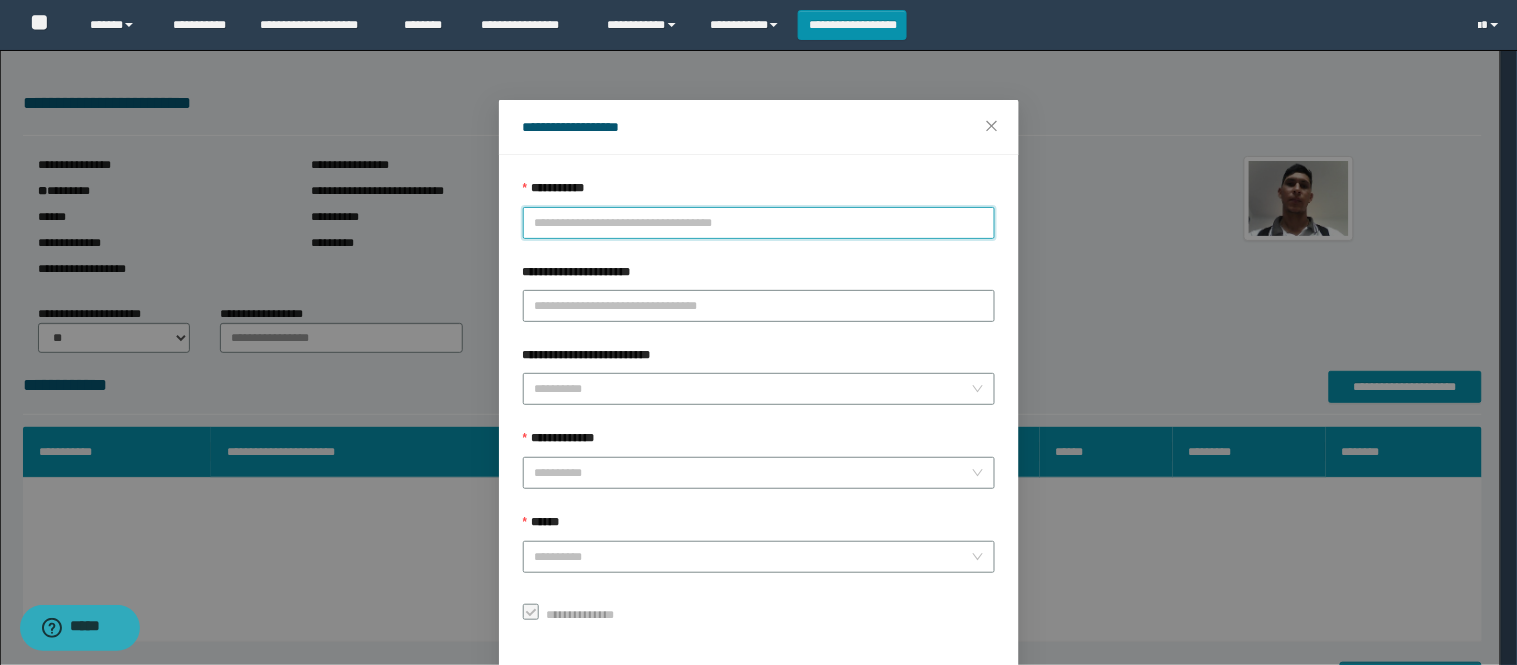 click on "**********" at bounding box center (759, 223) 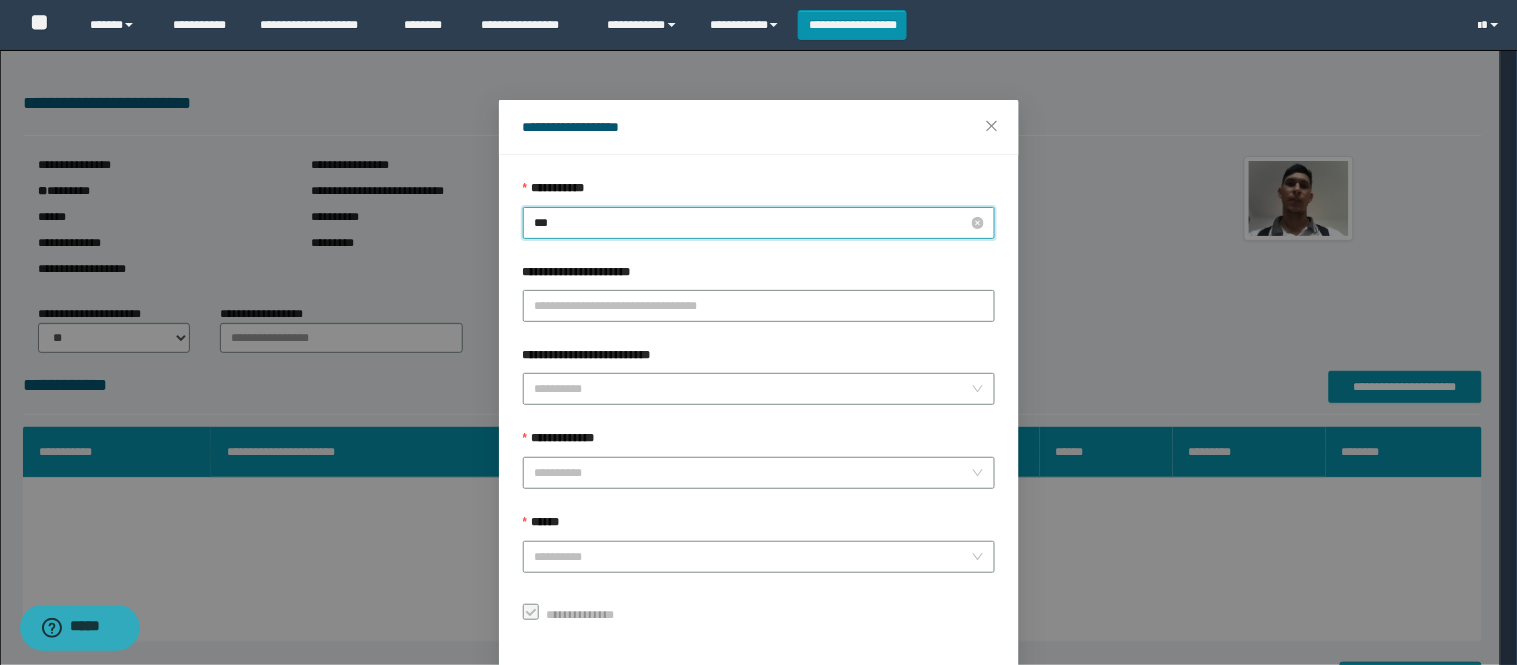 type on "****" 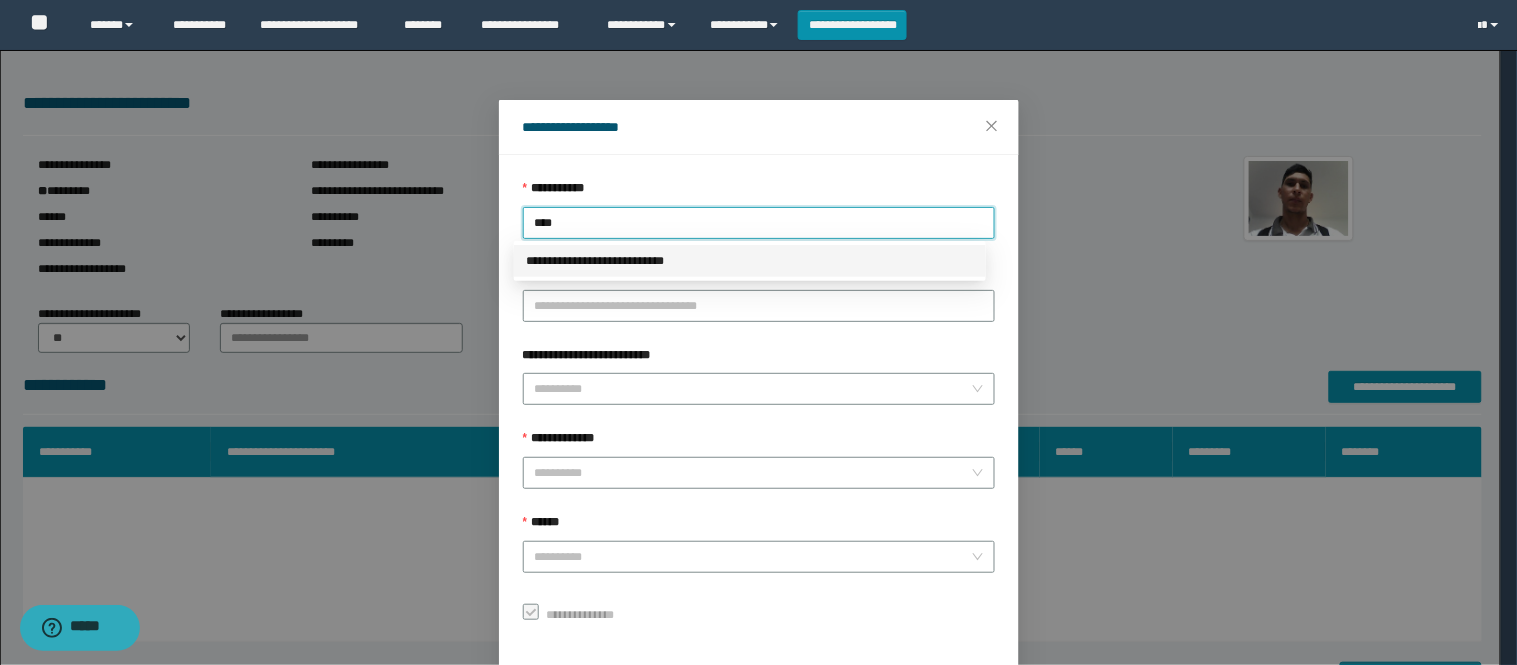 click on "**********" at bounding box center [750, 261] 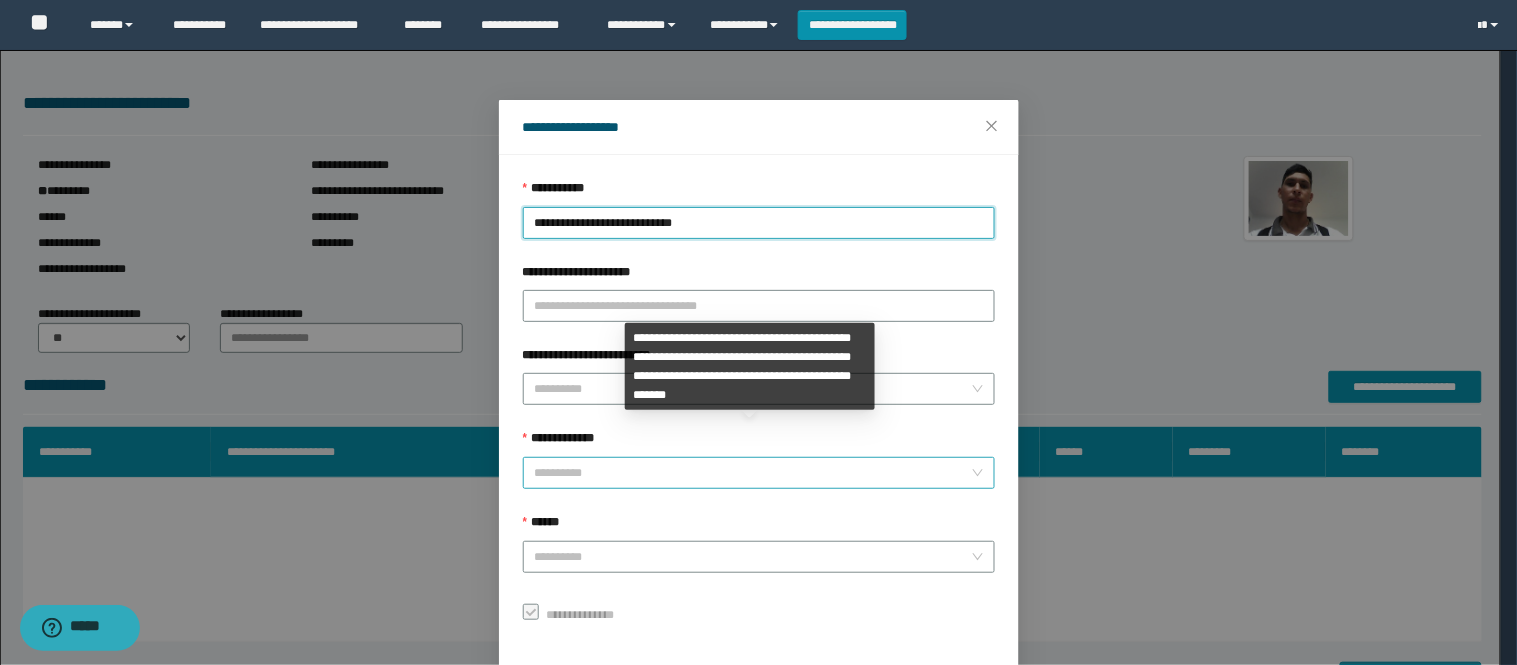 click on "**********" at bounding box center [753, 473] 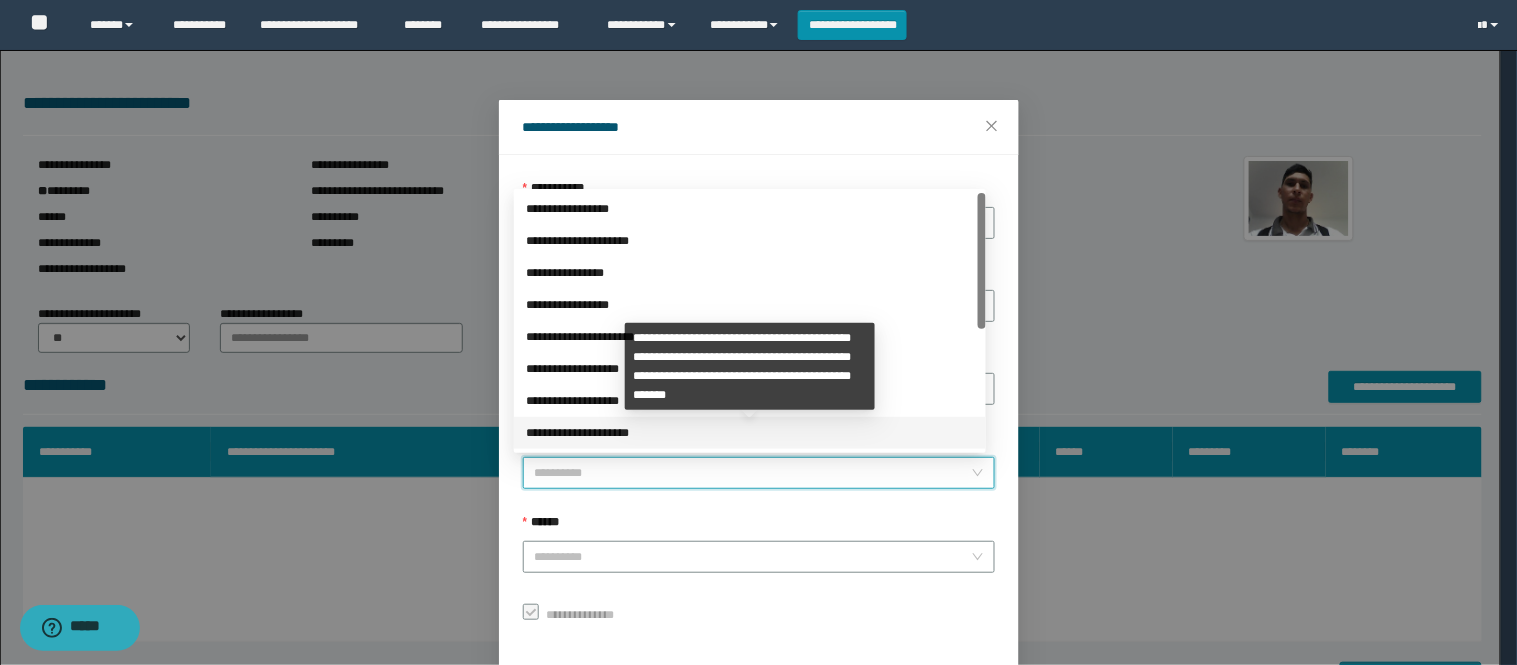 scroll, scrollTop: 224, scrollLeft: 0, axis: vertical 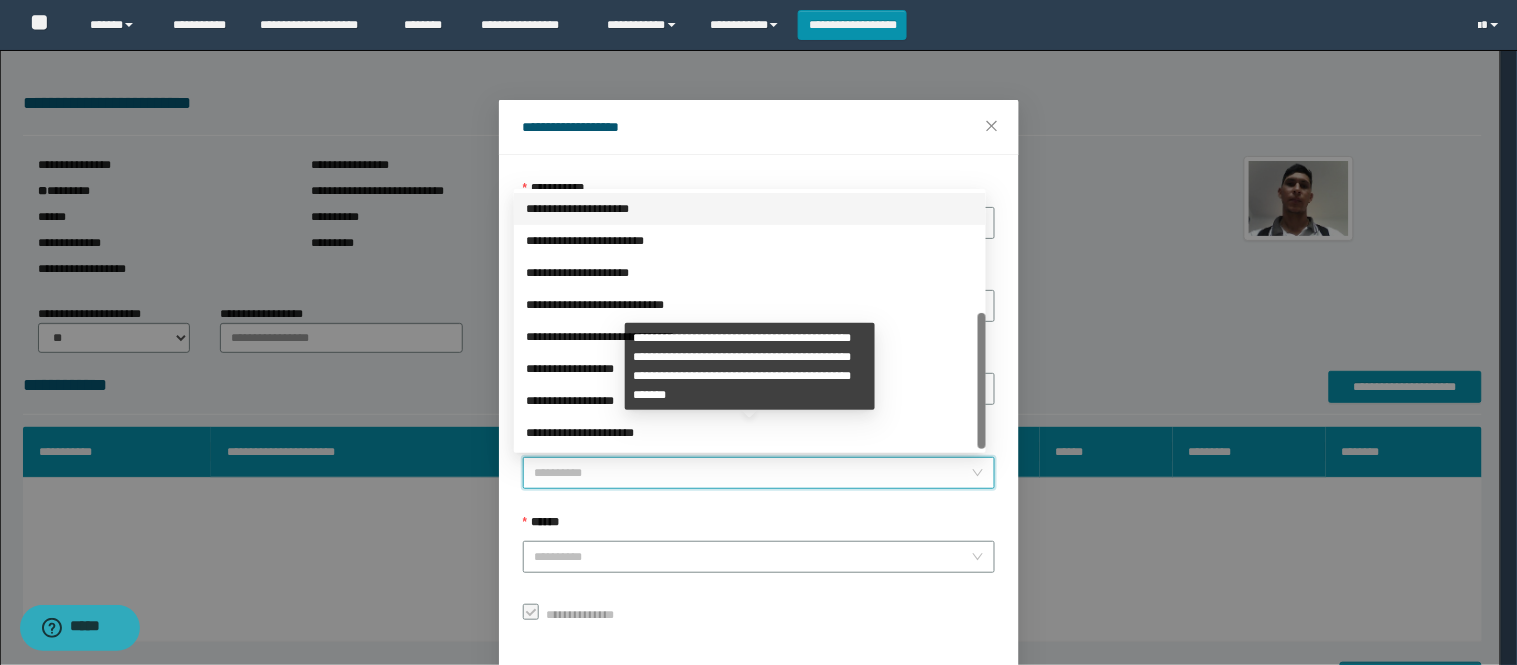 click on "**********" at bounding box center (750, 433) 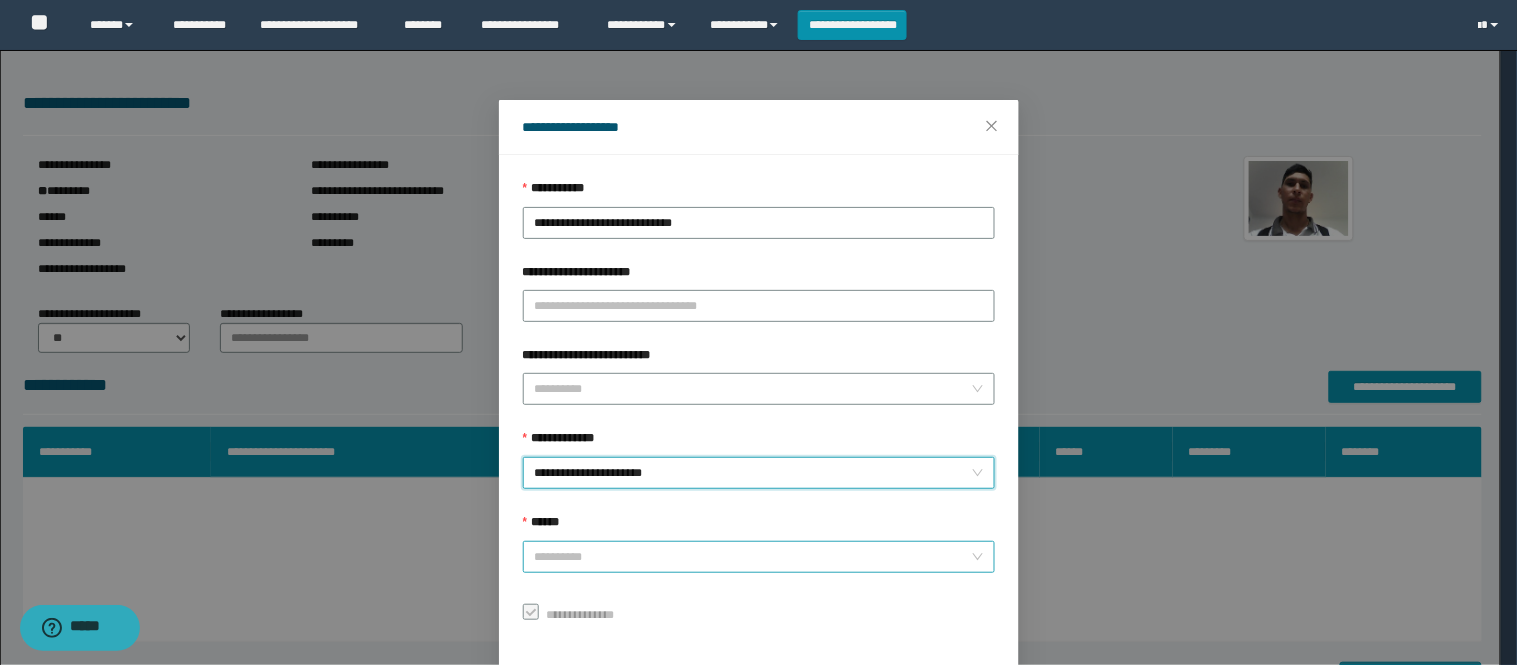 click on "******" at bounding box center (753, 557) 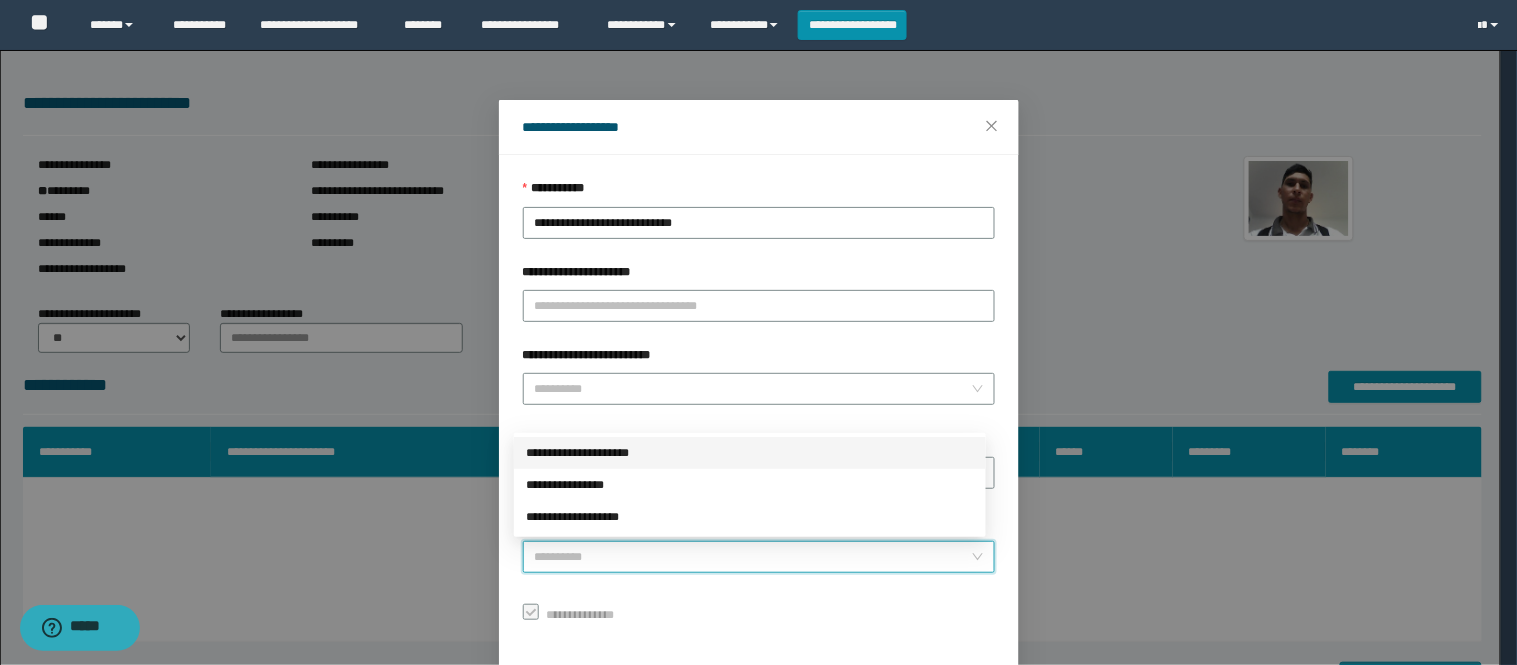 click on "**********" at bounding box center (750, 453) 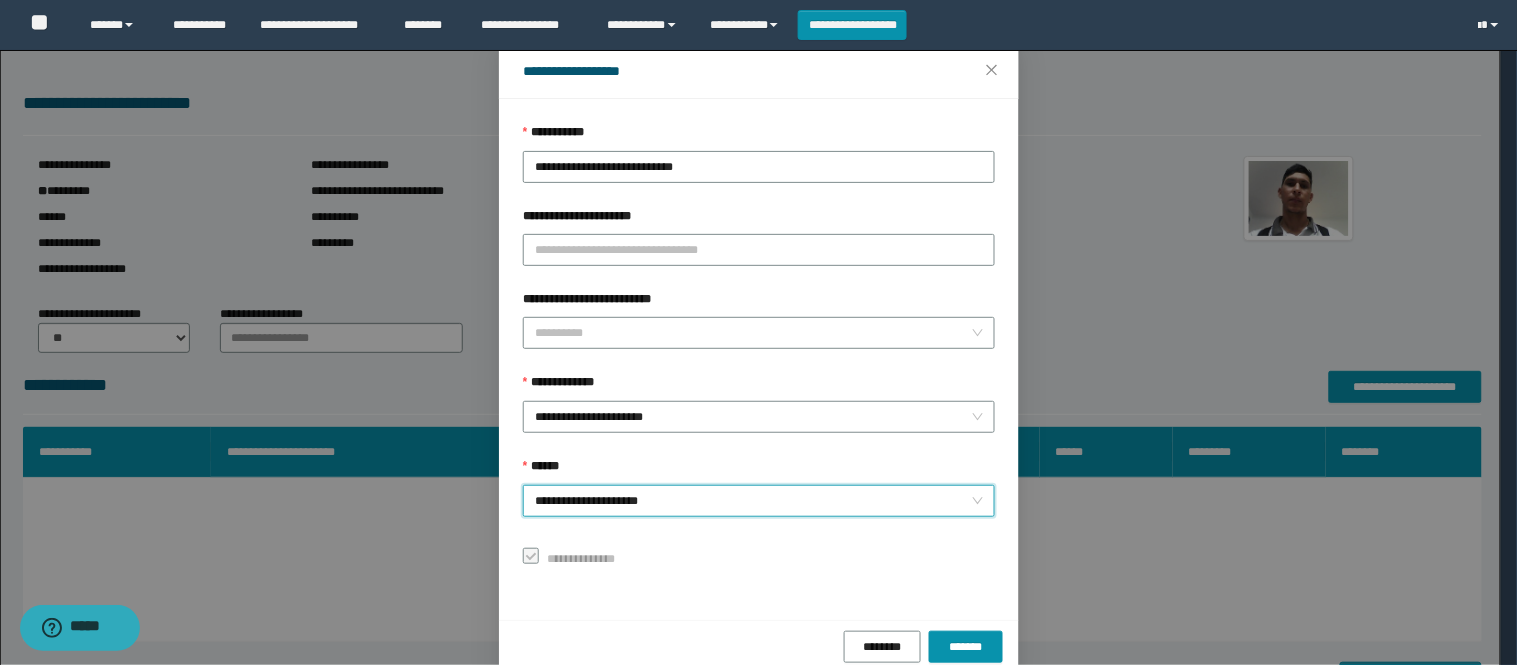 scroll, scrollTop: 87, scrollLeft: 0, axis: vertical 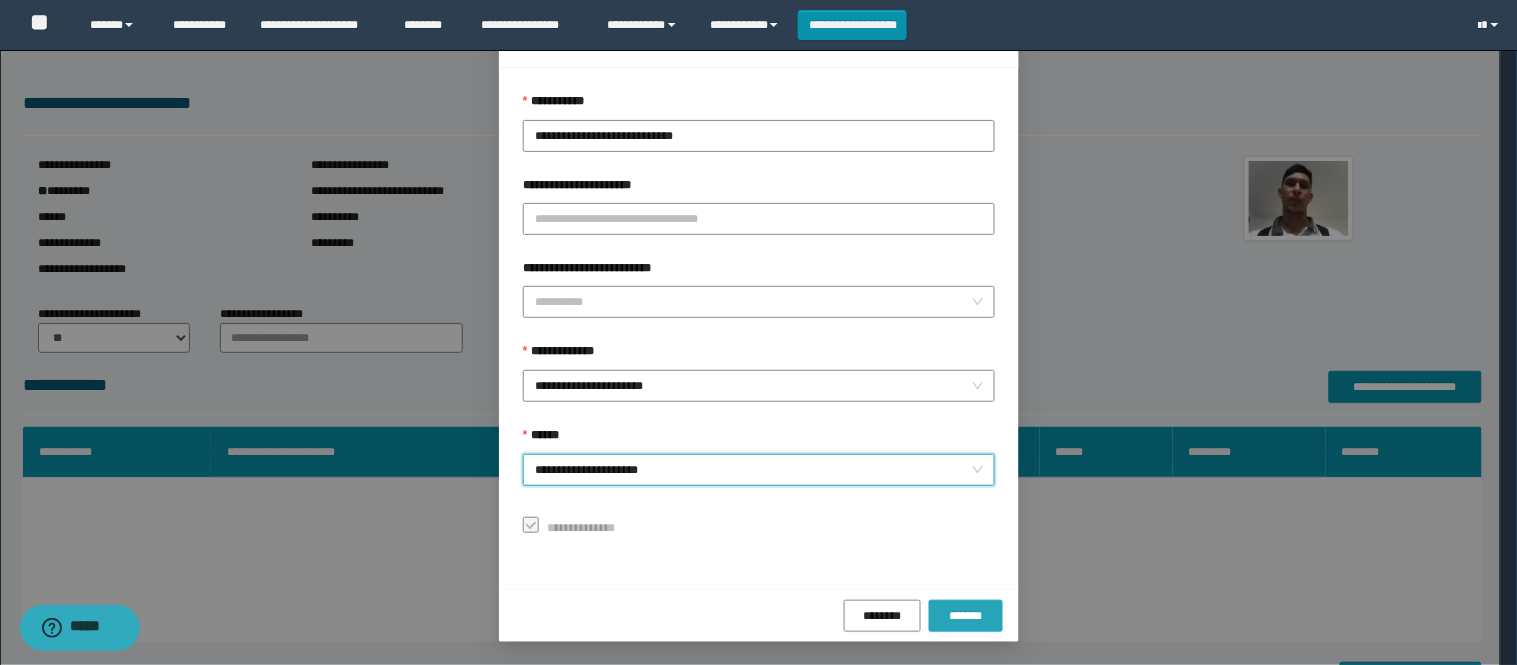 click on "*******" at bounding box center (966, 616) 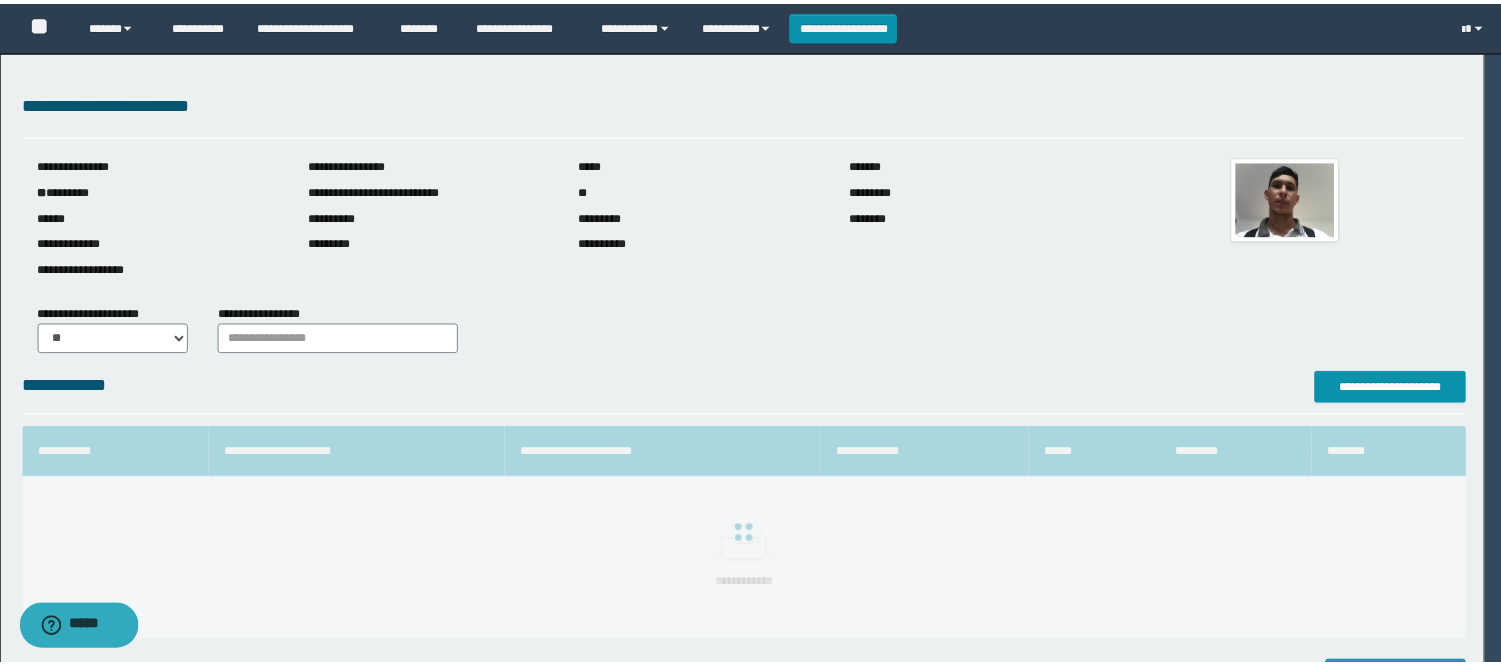 scroll, scrollTop: 41, scrollLeft: 0, axis: vertical 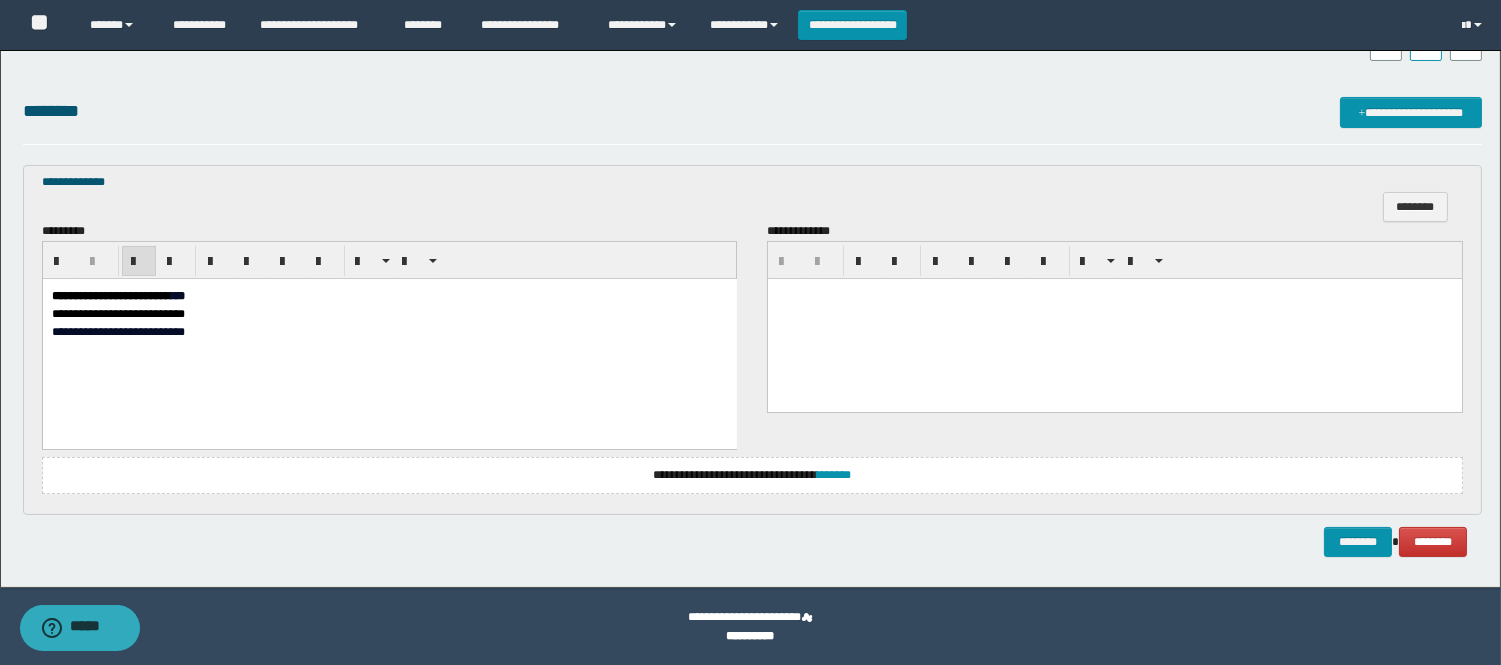 click on "**********" at bounding box center (110, 295) 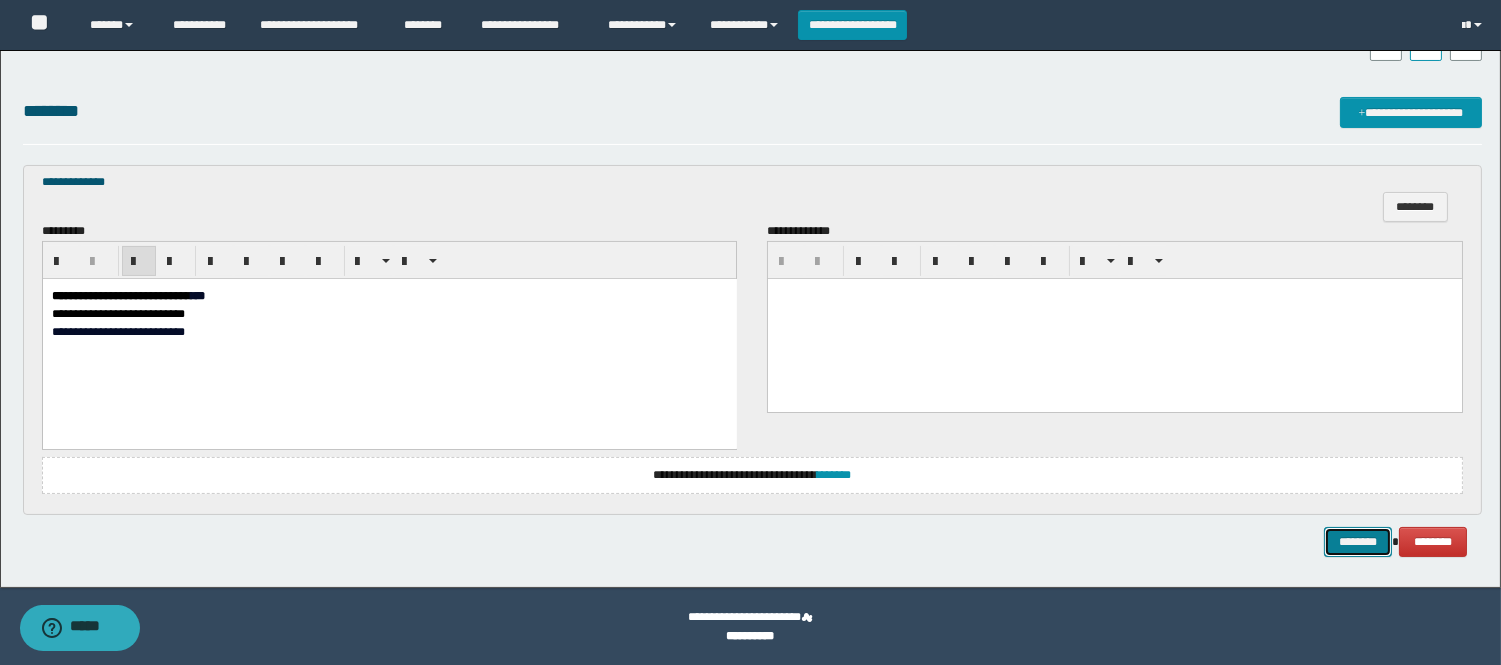 click on "********" at bounding box center (1358, 542) 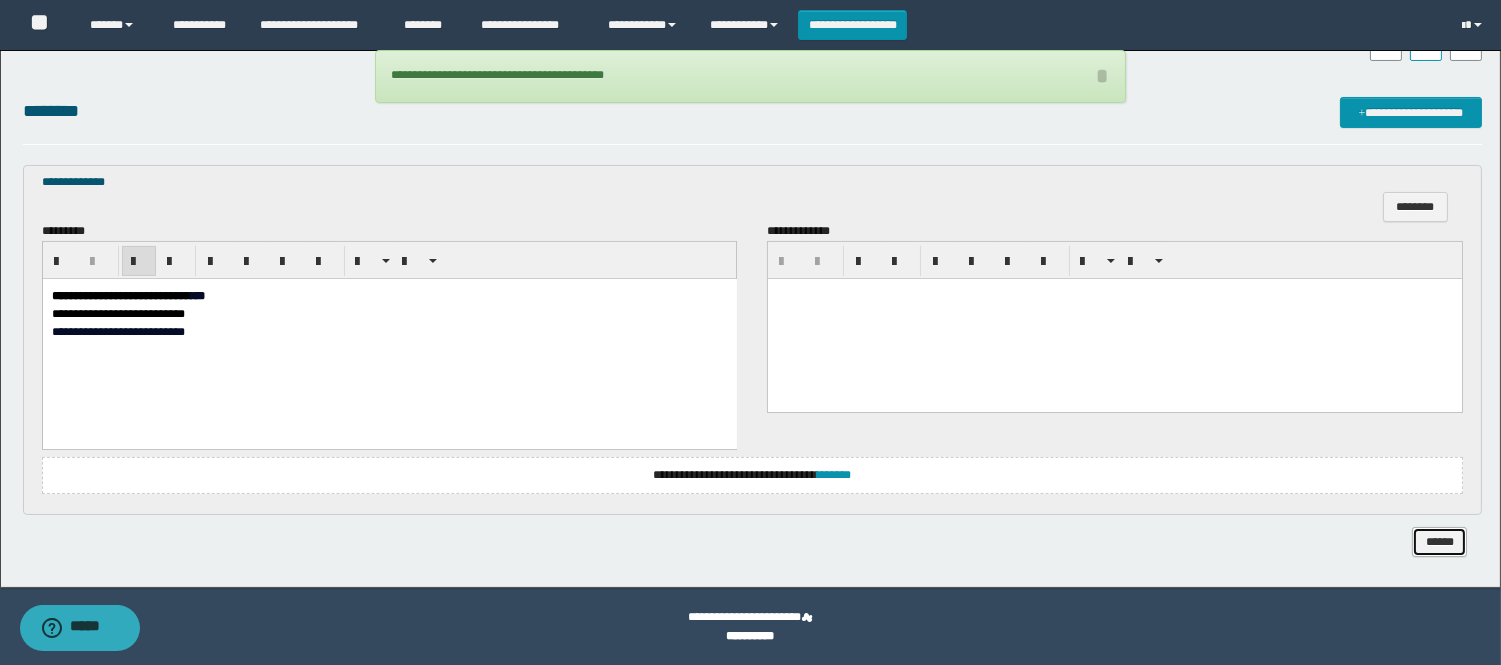 click on "******" at bounding box center (1439, 542) 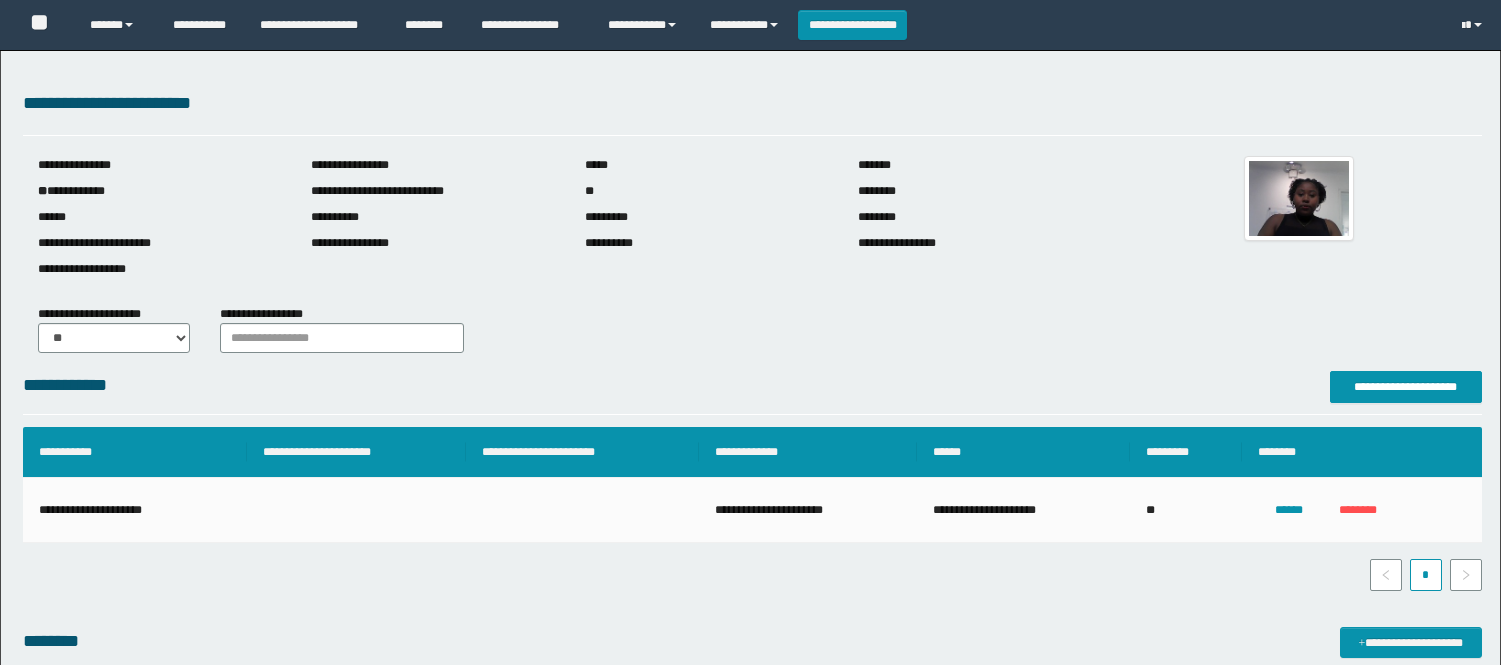 scroll, scrollTop: 0, scrollLeft: 0, axis: both 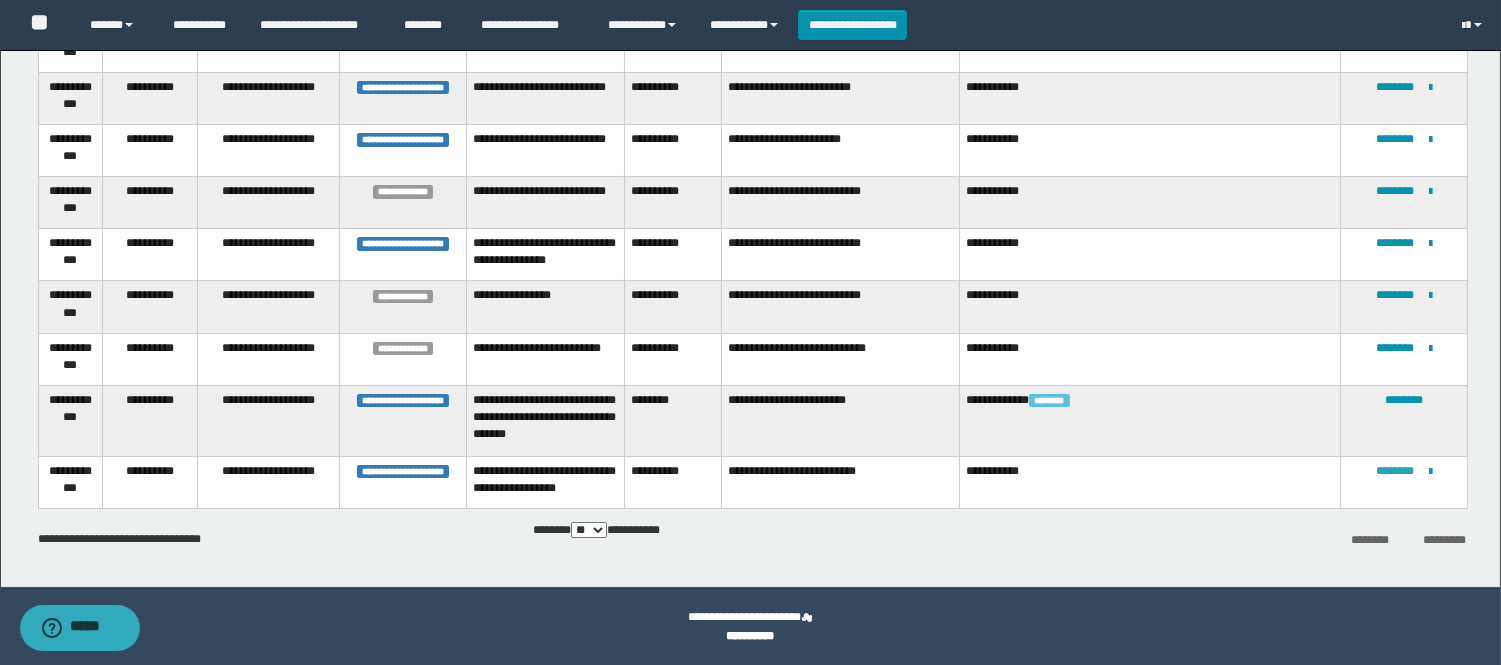 click on "********" at bounding box center (1395, 471) 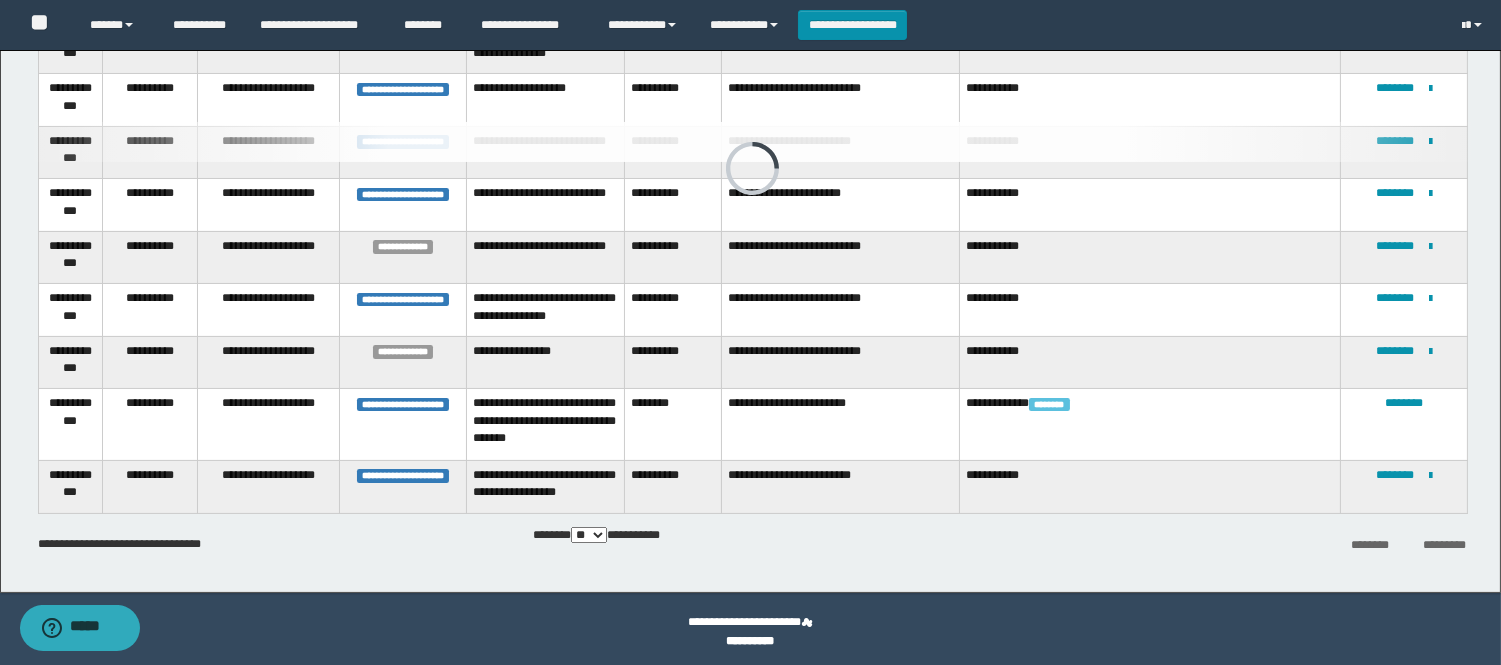 scroll, scrollTop: 520, scrollLeft: 0, axis: vertical 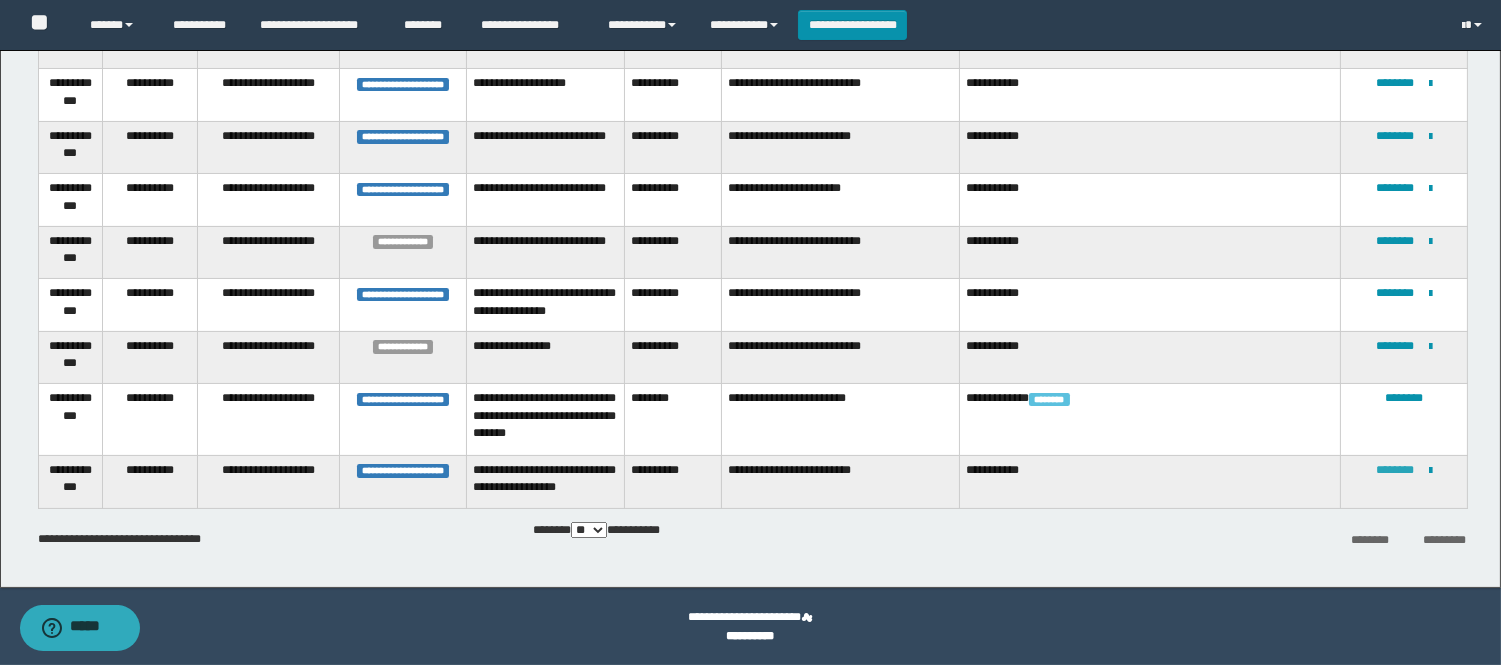 click on "********" at bounding box center (1395, 470) 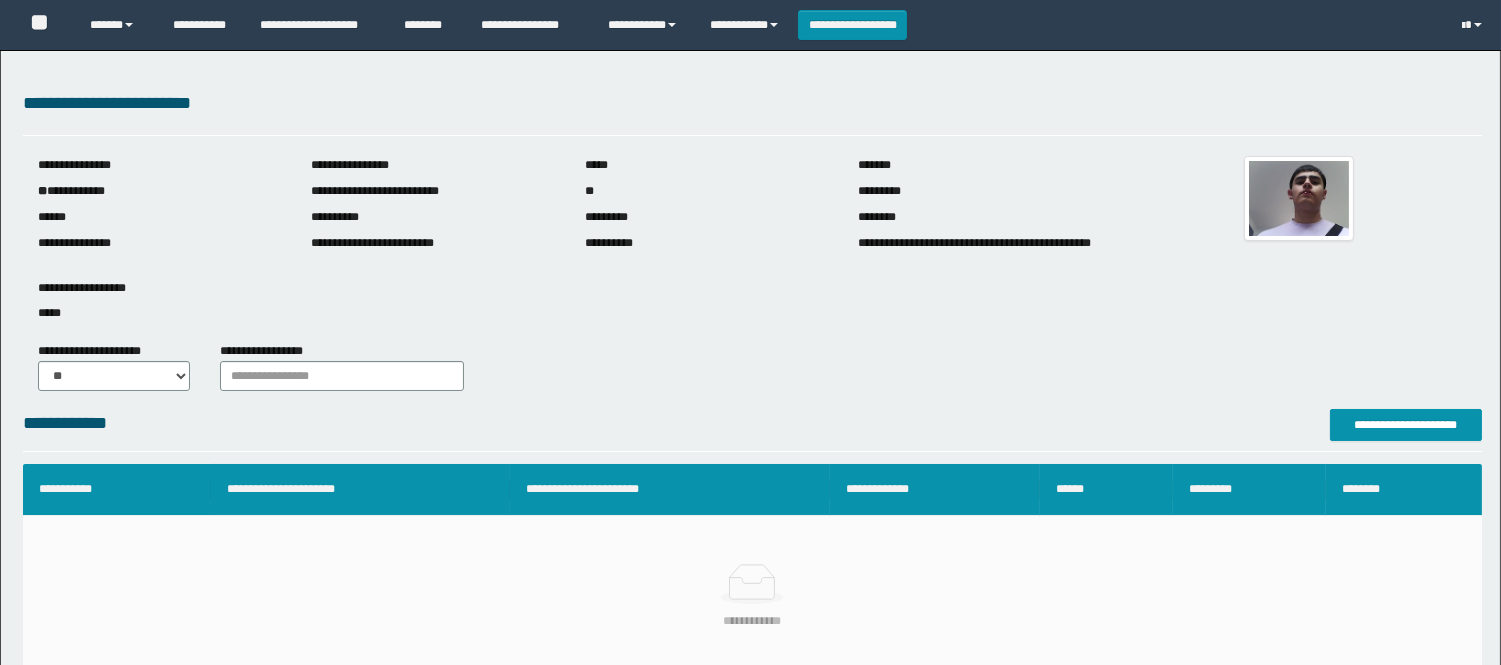 scroll, scrollTop: 0, scrollLeft: 0, axis: both 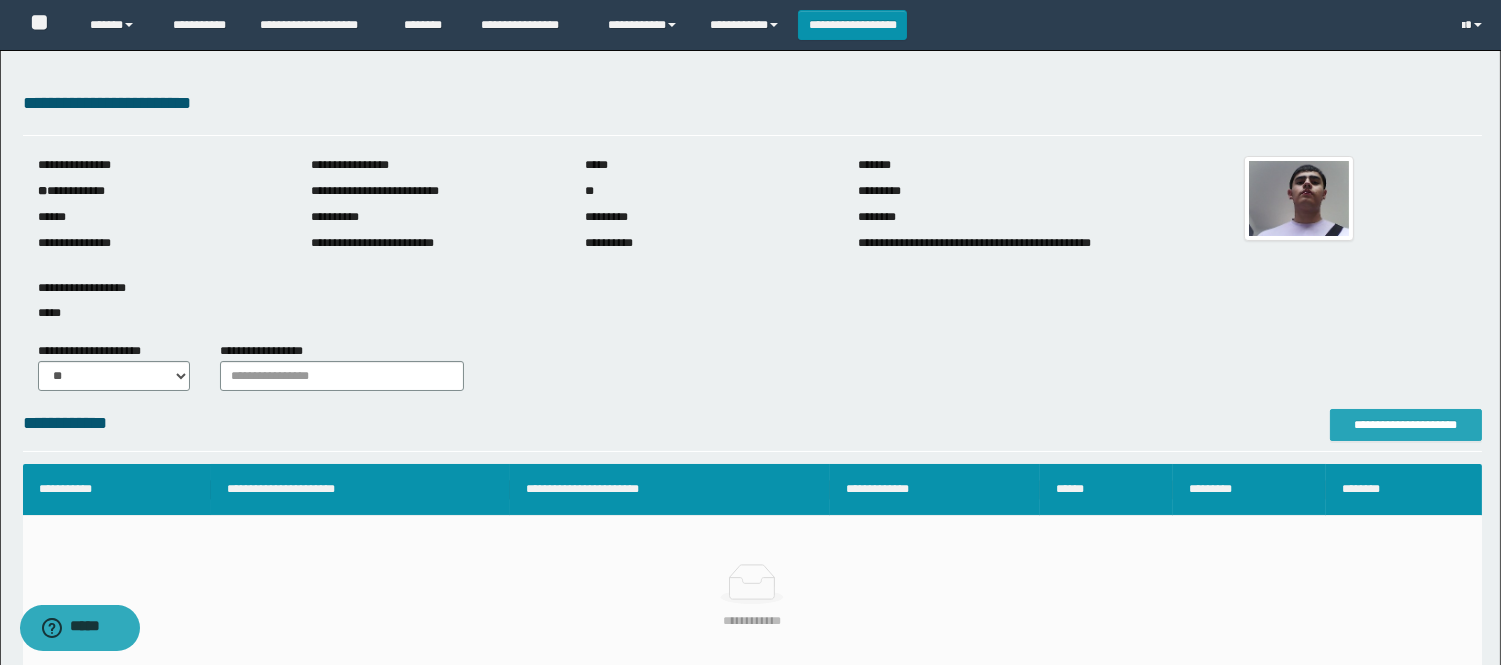 click on "**********" at bounding box center [1406, 425] 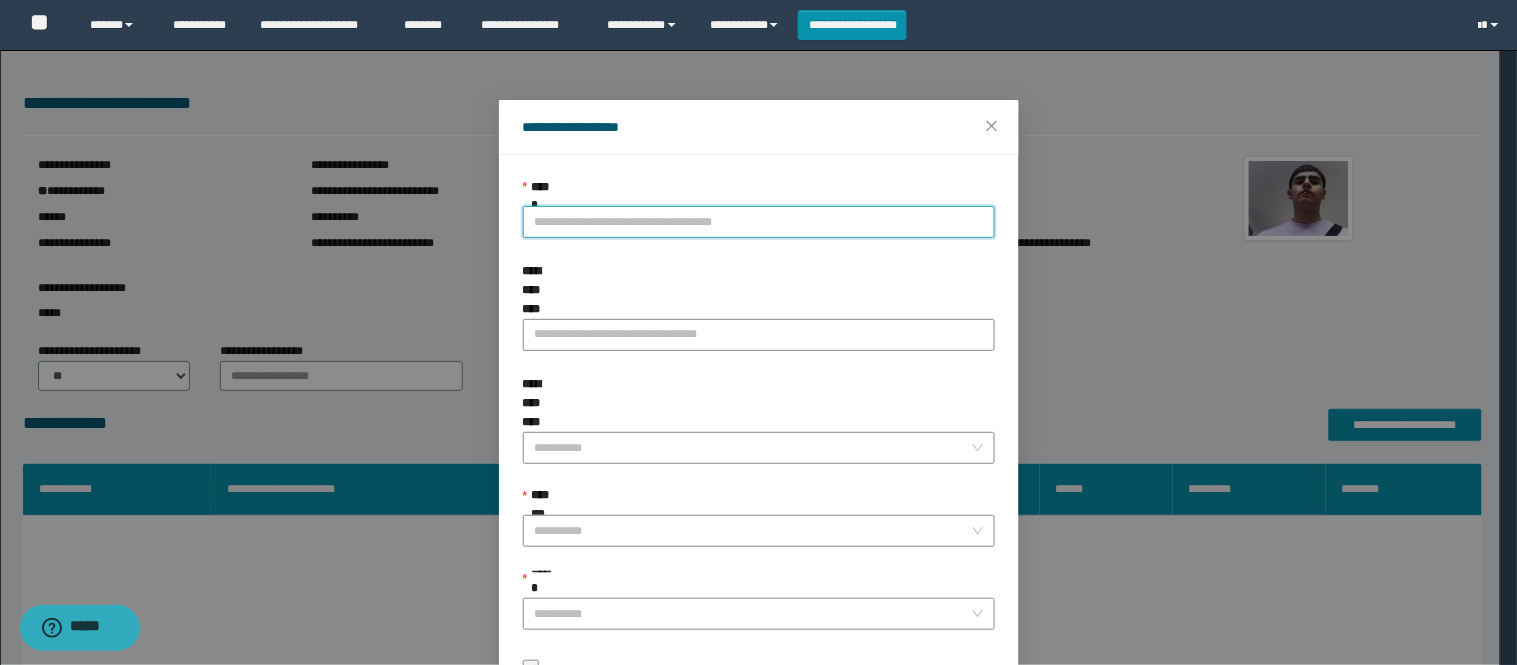 click on "**********" at bounding box center [759, 222] 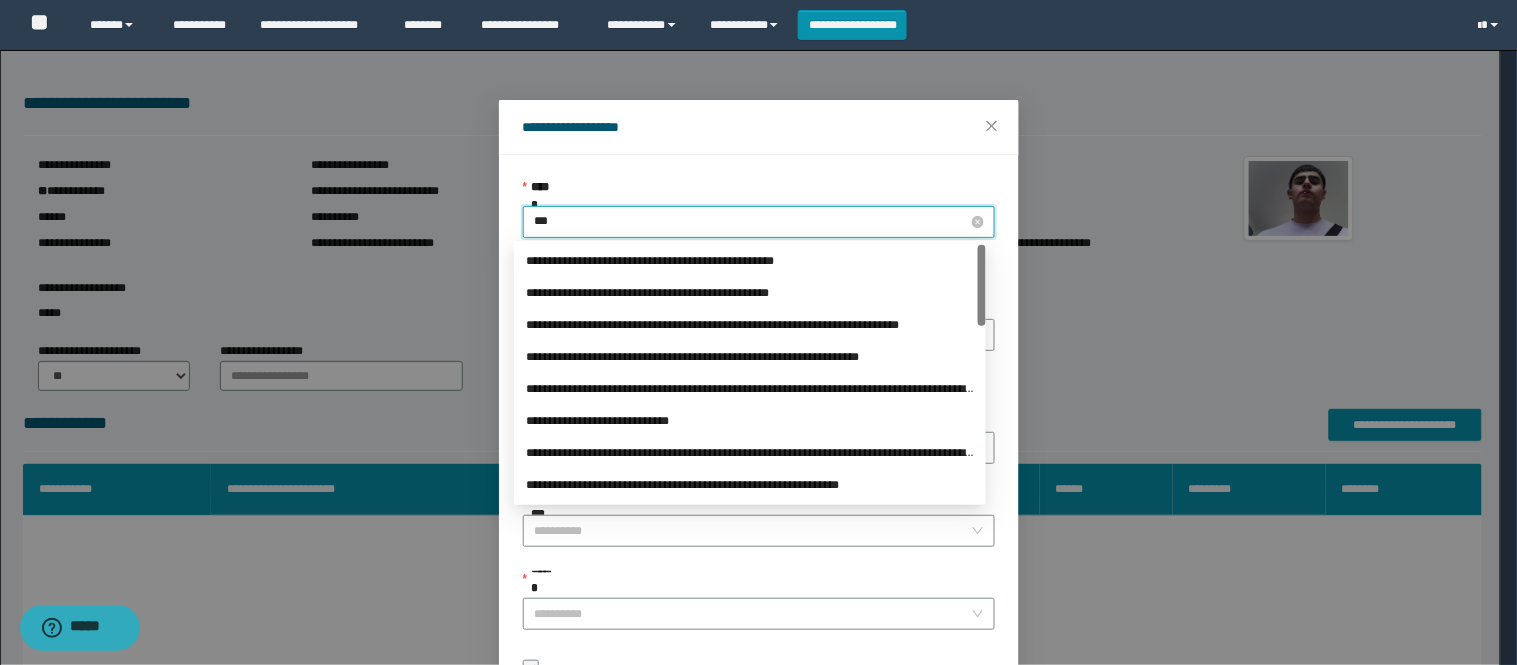 type on "****" 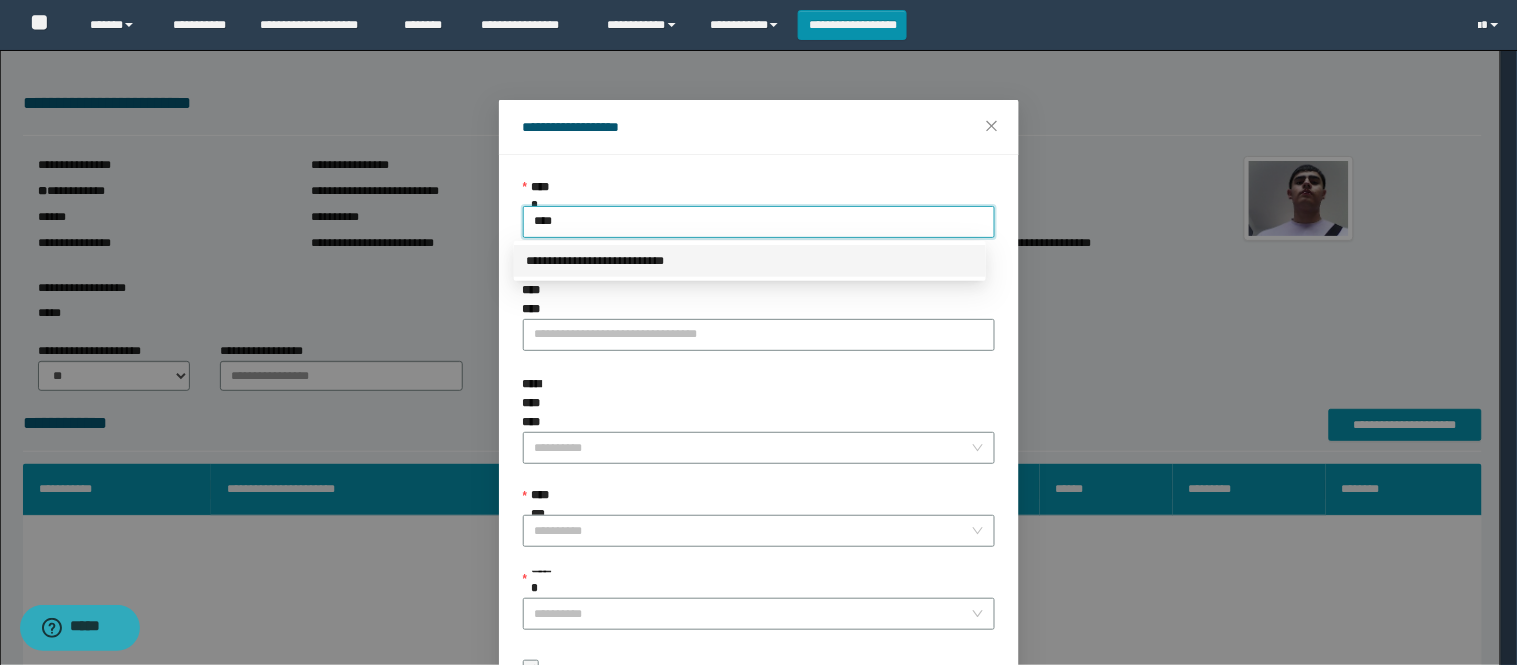 click on "**********" at bounding box center (750, 261) 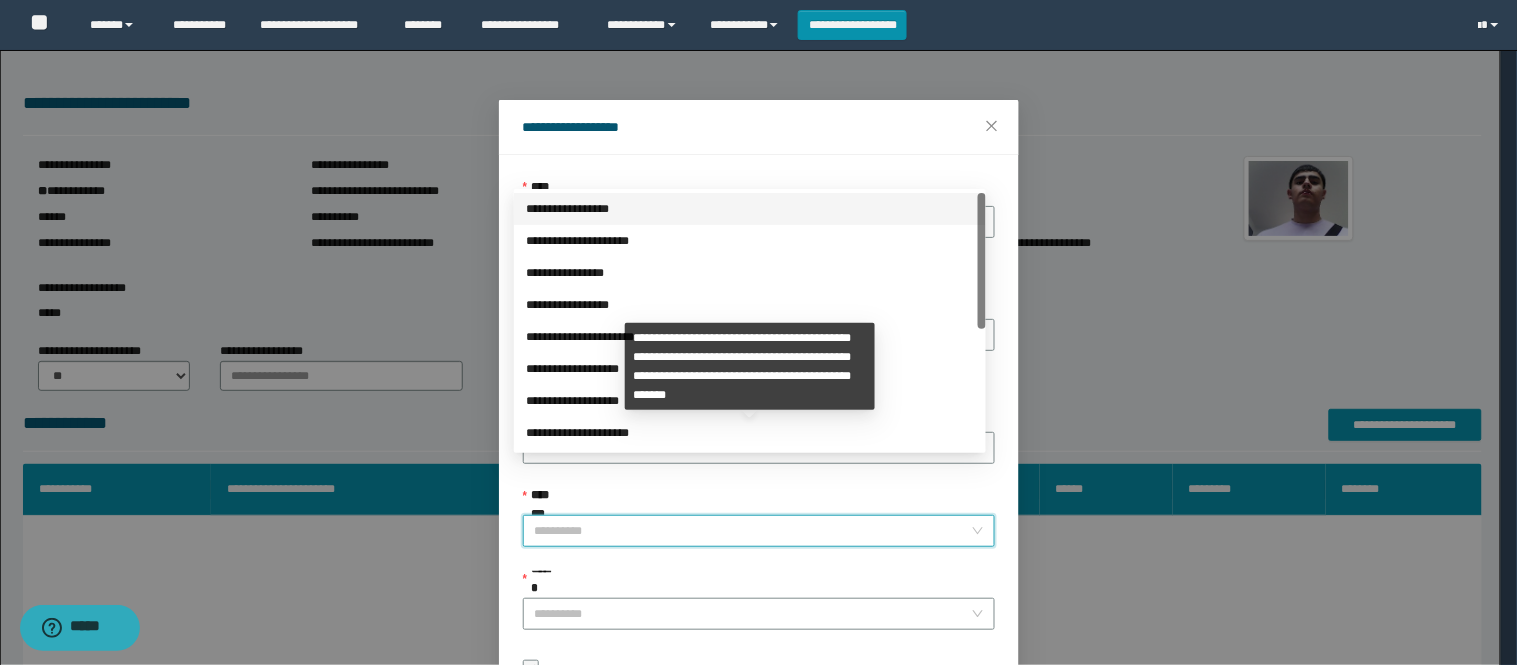 click on "**********" at bounding box center (753, 531) 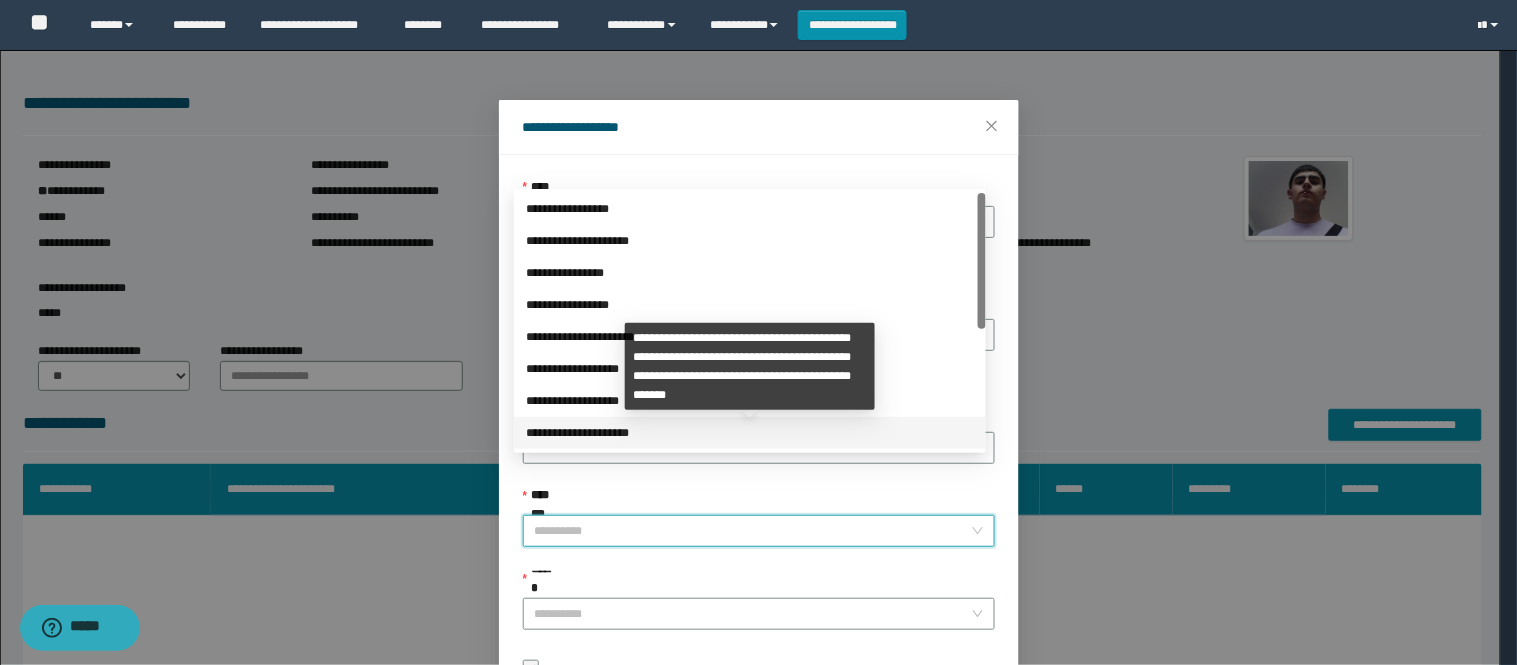 scroll, scrollTop: 224, scrollLeft: 0, axis: vertical 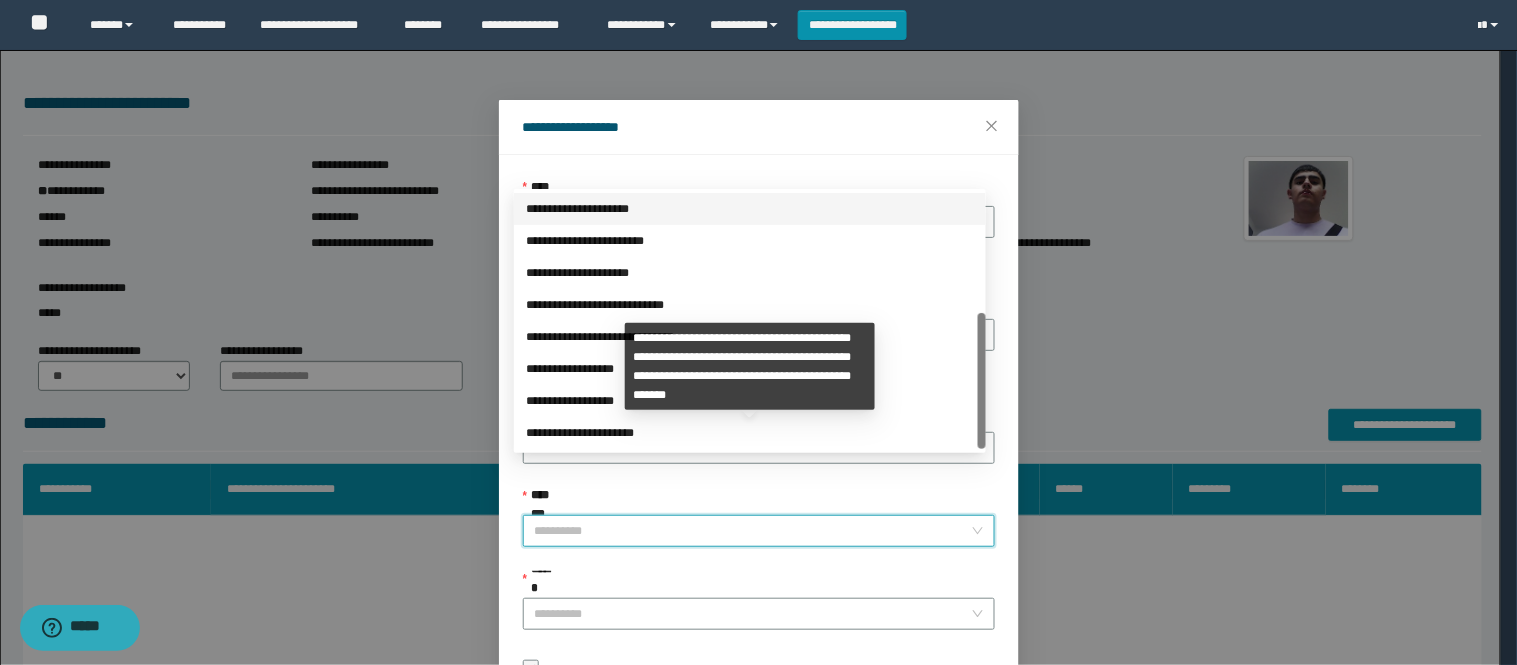 click on "**********" at bounding box center [750, 433] 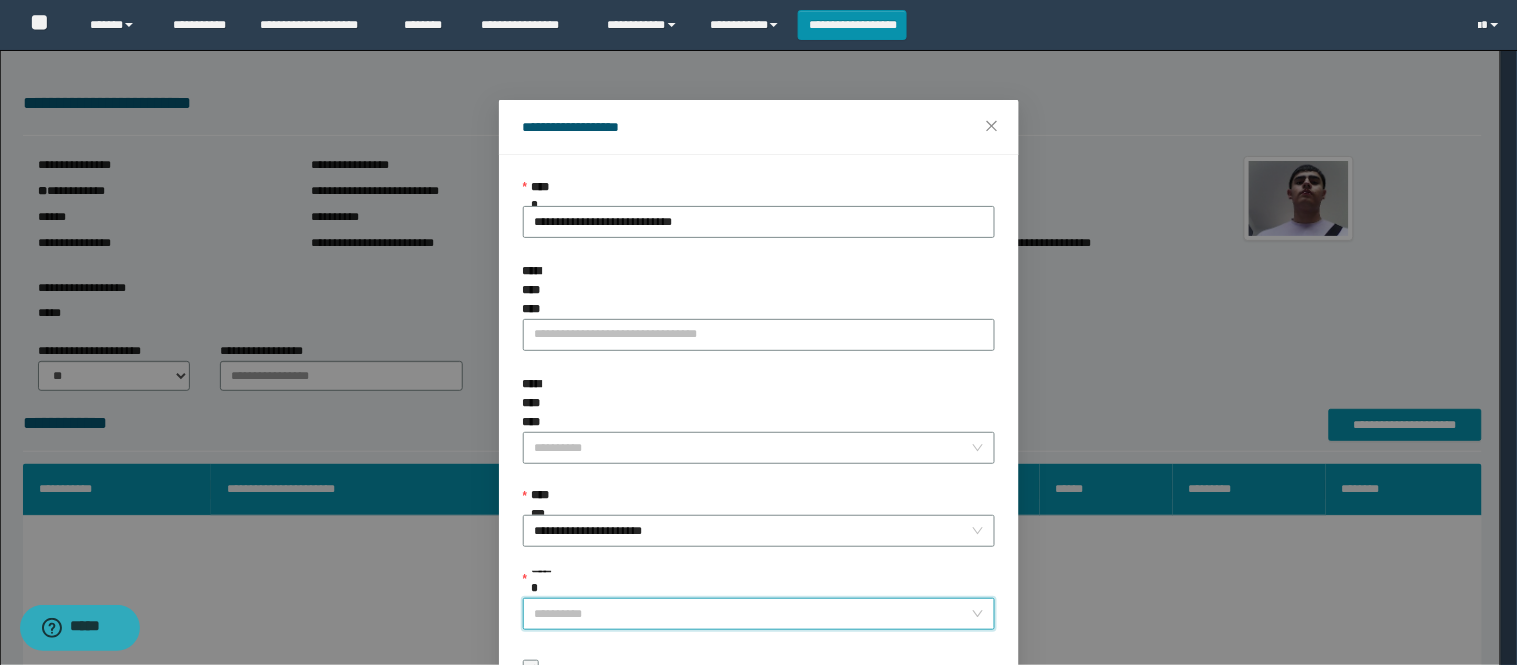 click on "******" at bounding box center [753, 614] 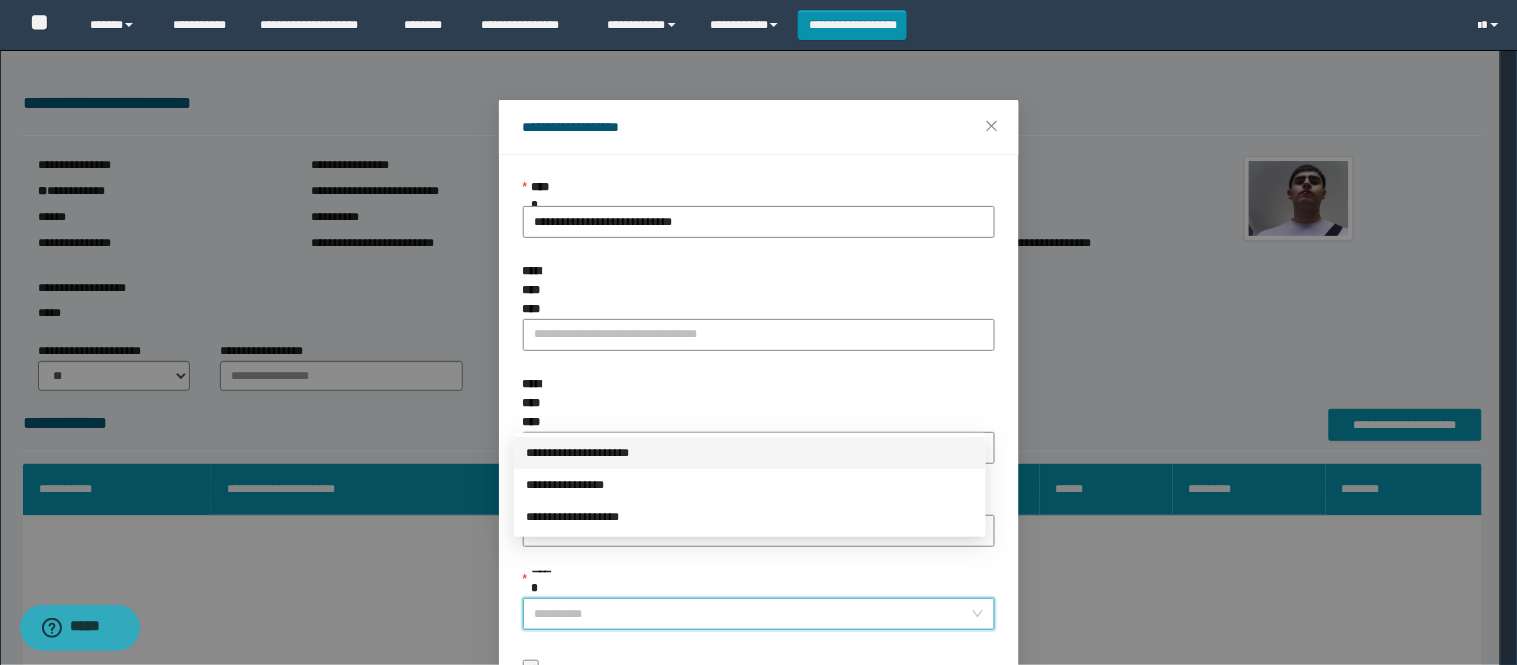 click on "**********" at bounding box center [750, 453] 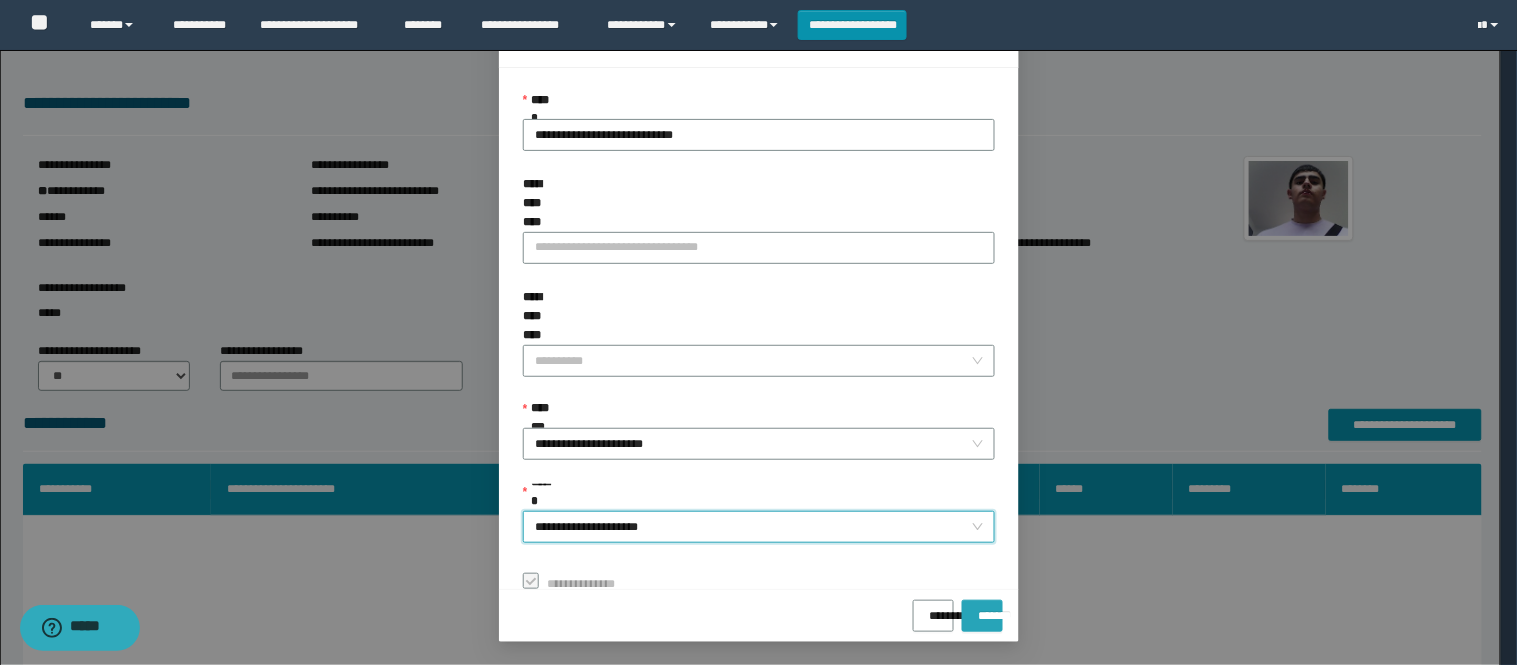 click on "*******" at bounding box center [982, 609] 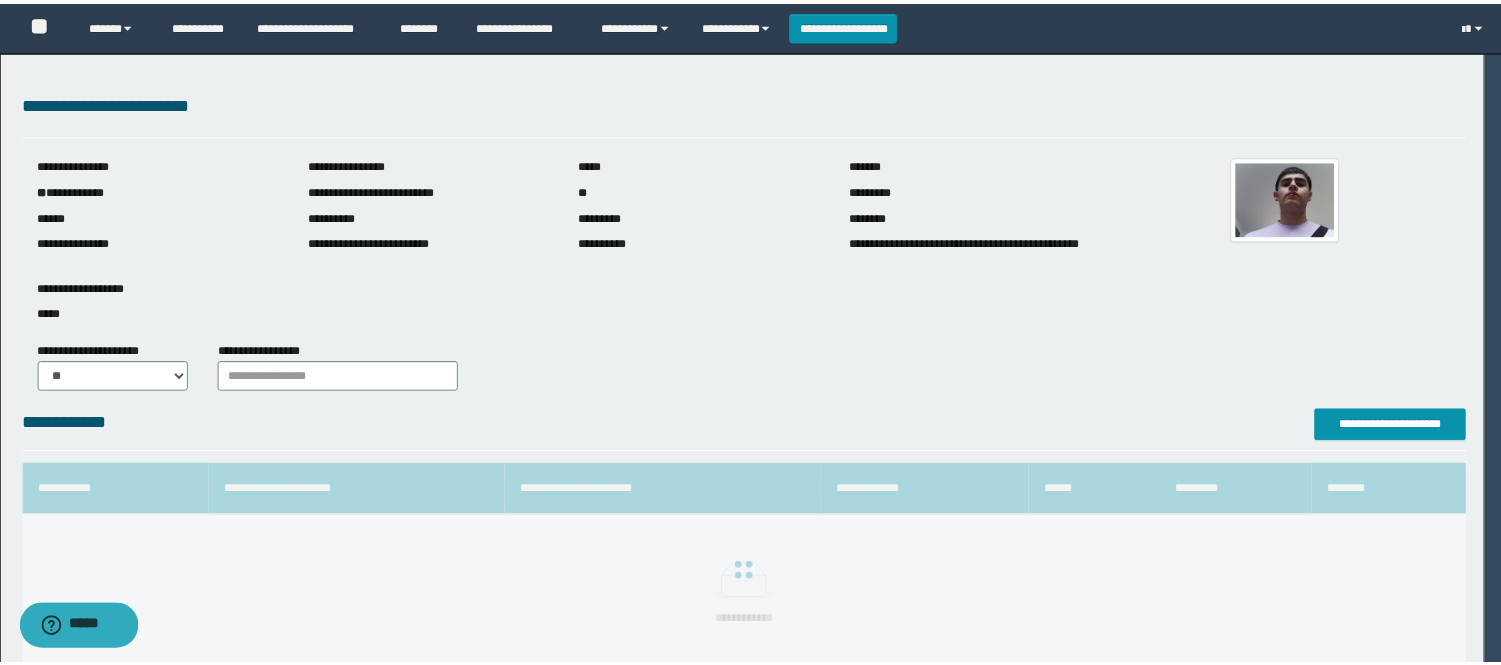 scroll, scrollTop: 41, scrollLeft: 0, axis: vertical 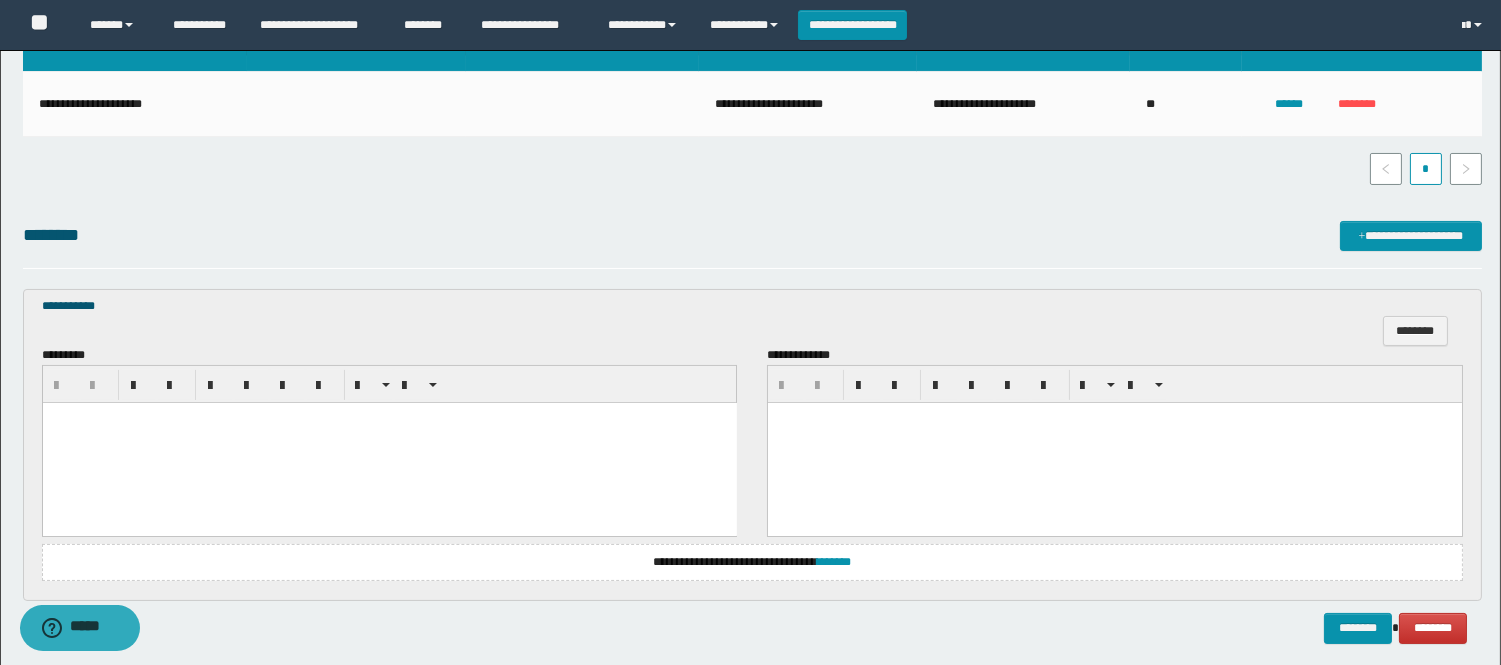 click at bounding box center [389, 442] 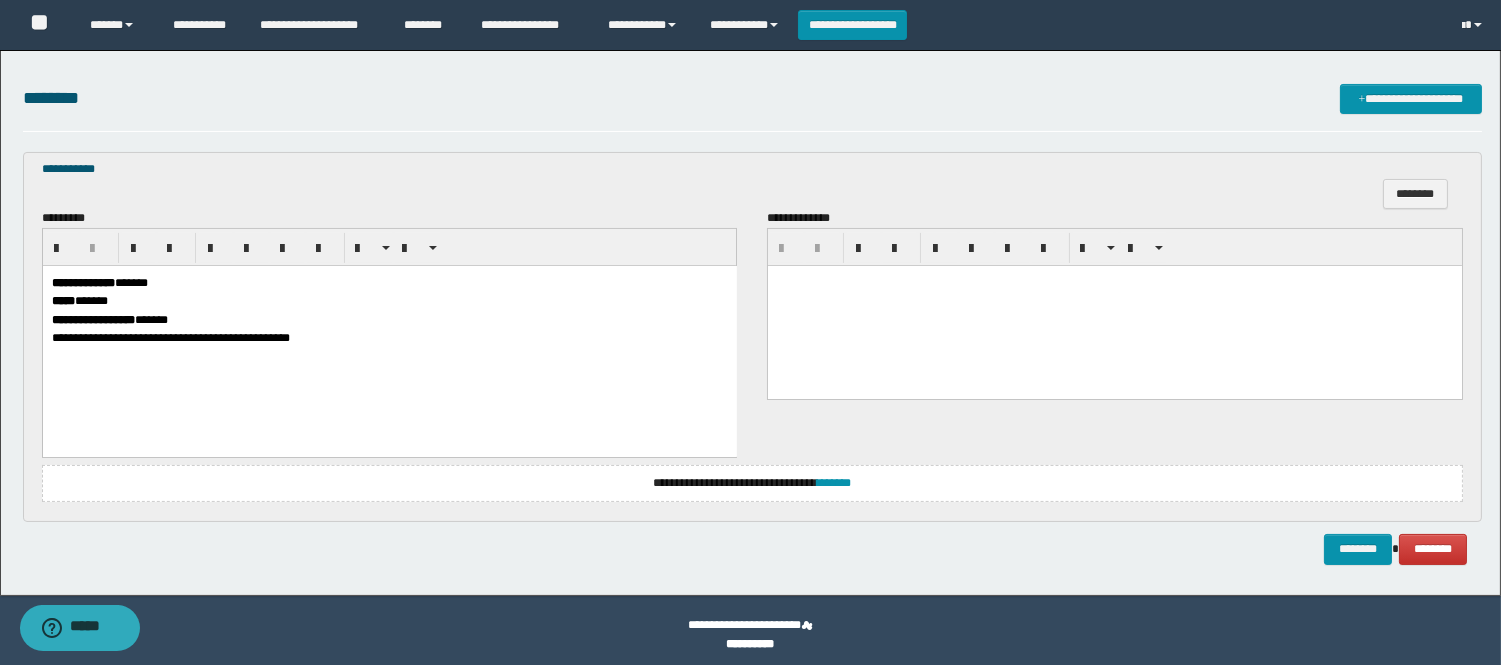 scroll, scrollTop: 588, scrollLeft: 0, axis: vertical 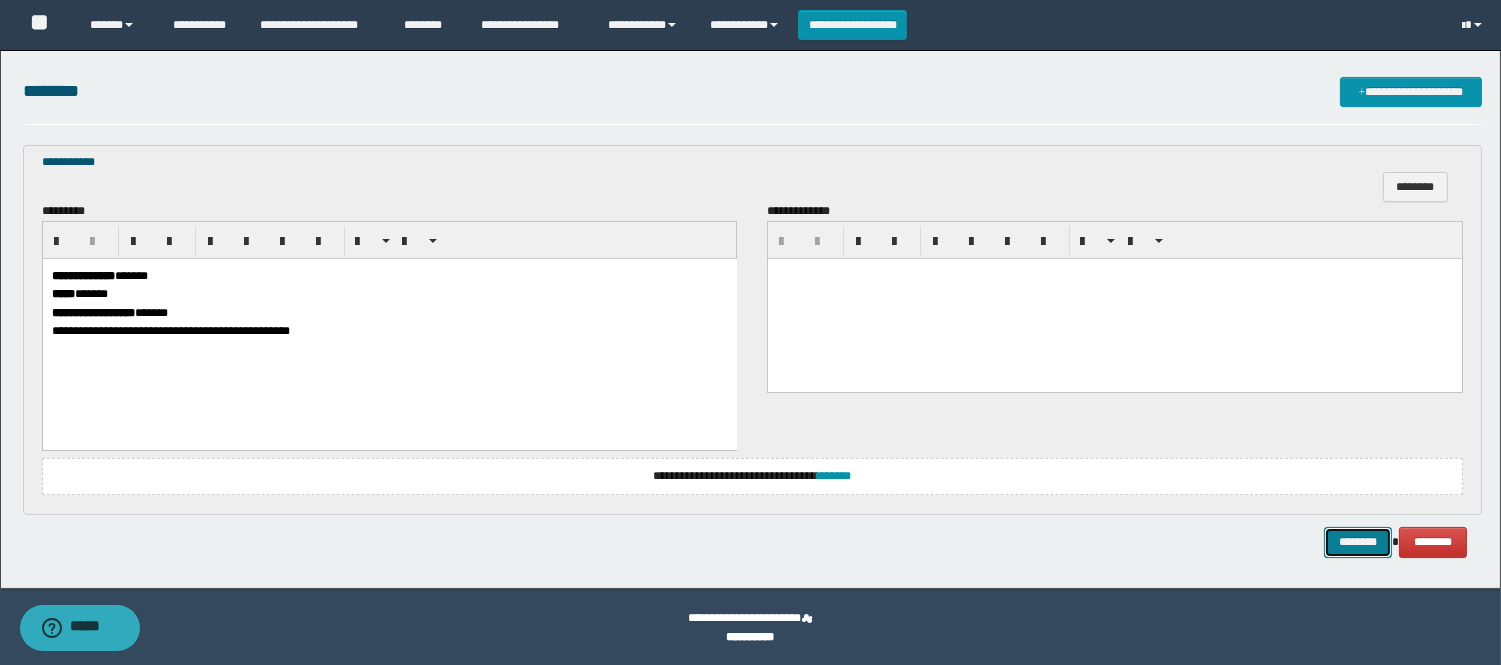 click on "********" at bounding box center [1358, 542] 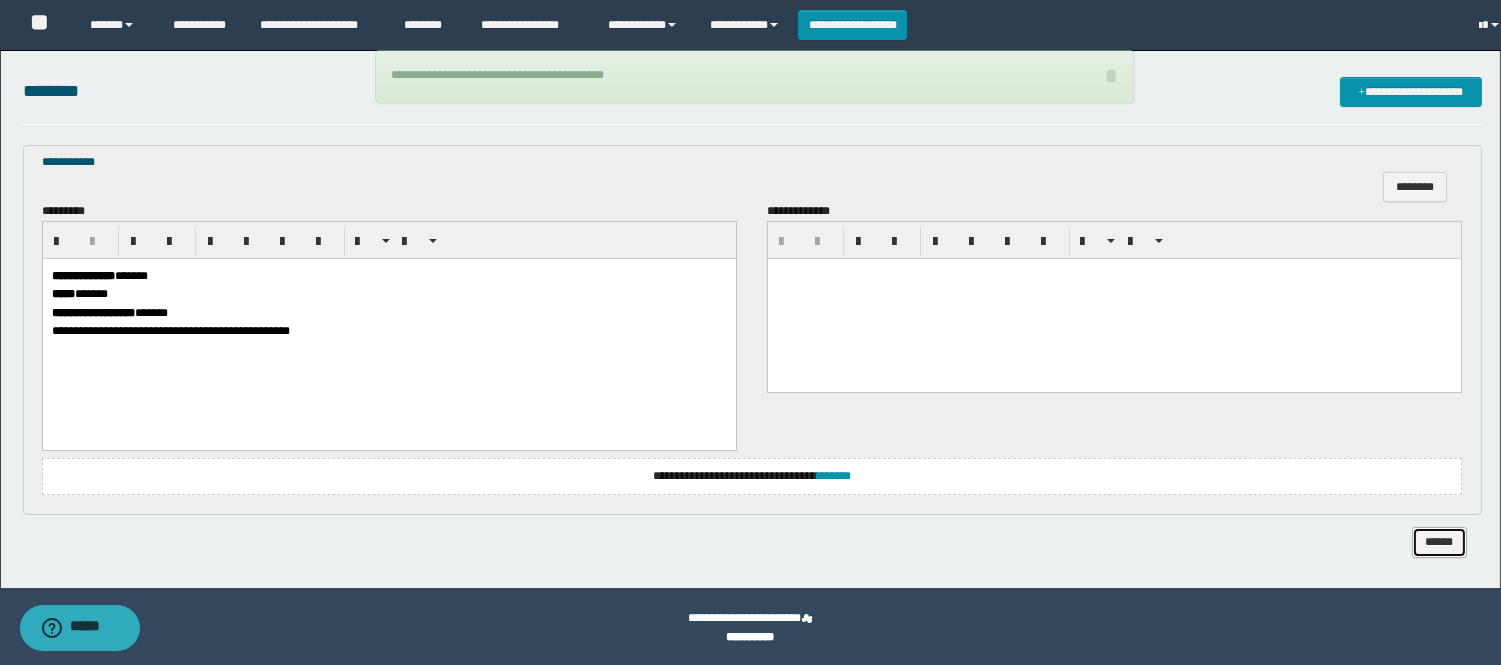 click on "******" at bounding box center [1439, 542] 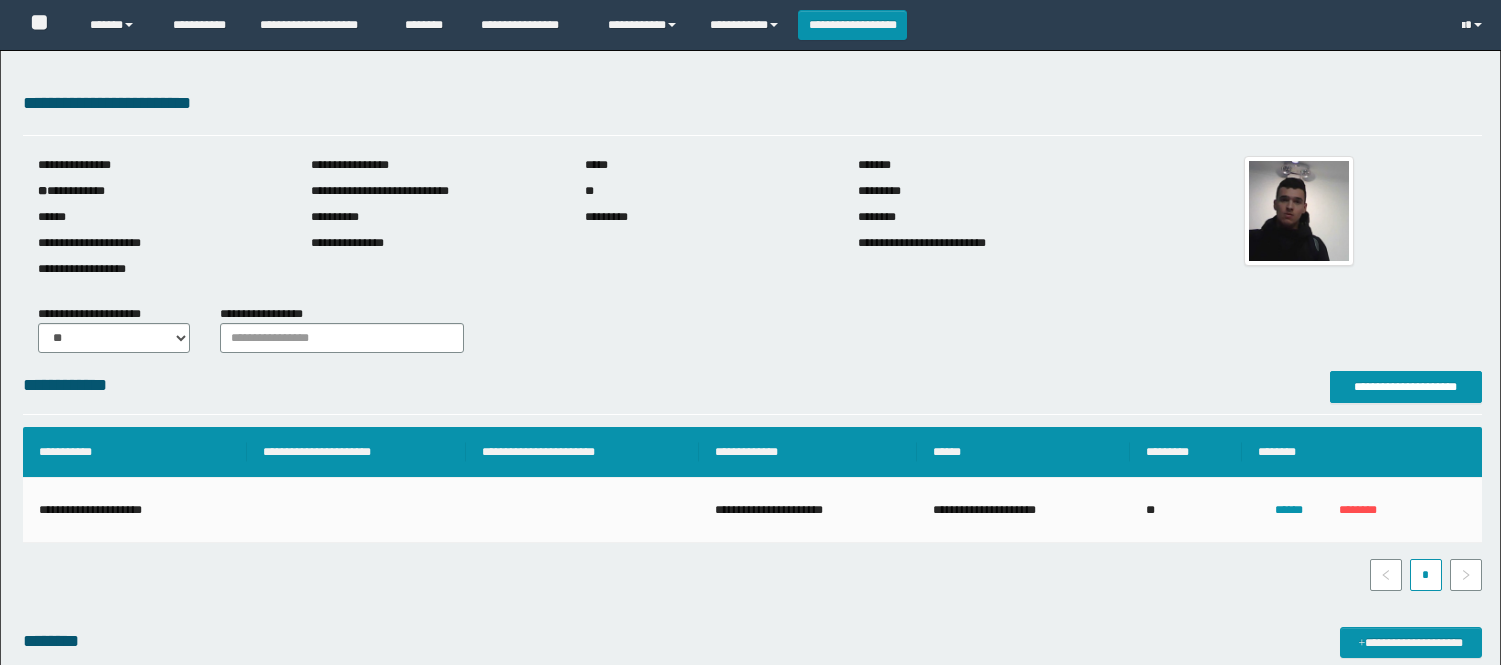 scroll, scrollTop: 444, scrollLeft: 0, axis: vertical 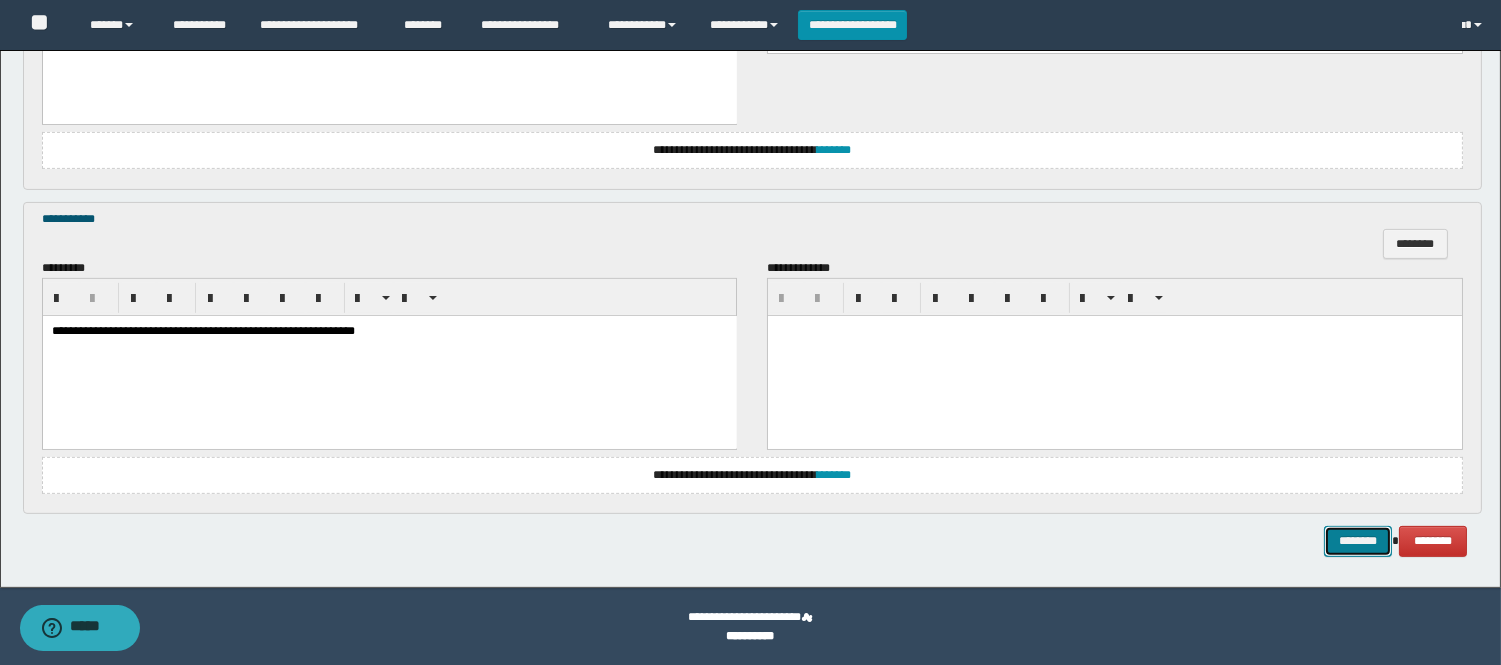click on "********" at bounding box center [1358, 541] 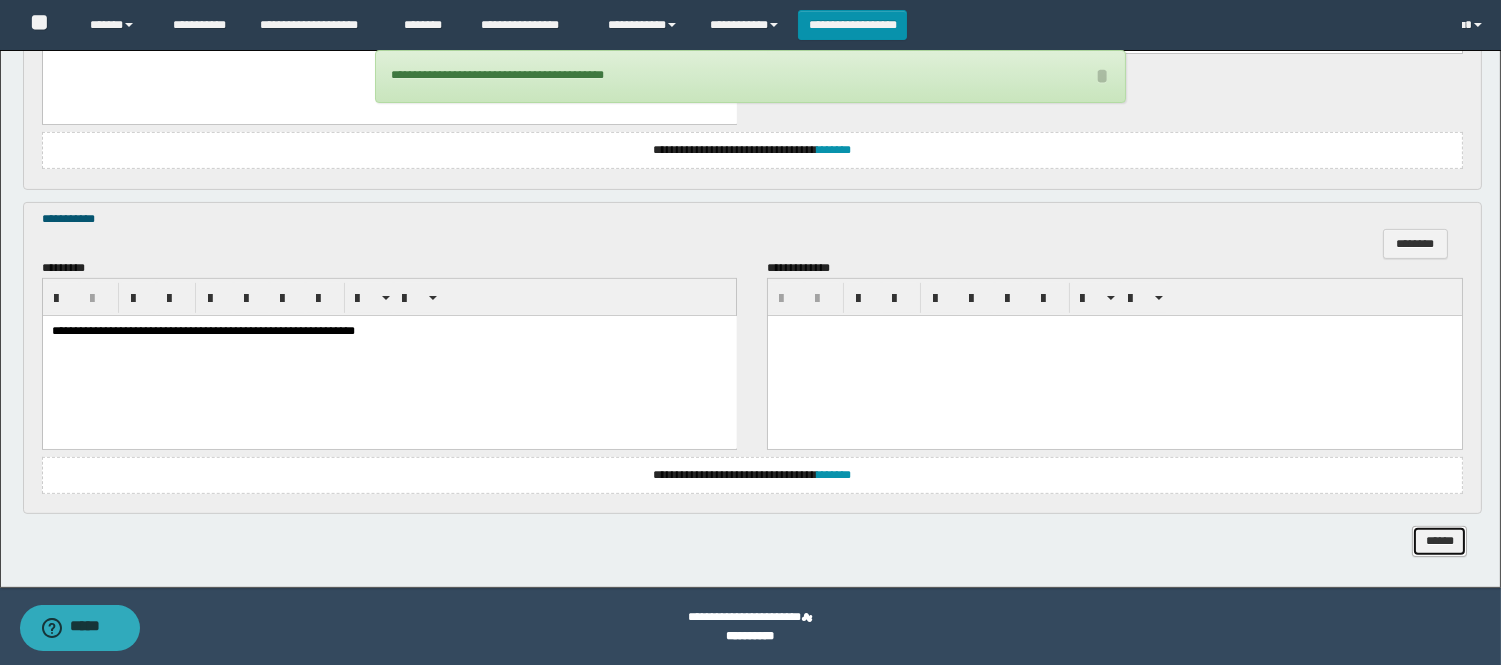 click on "******" at bounding box center [1439, 541] 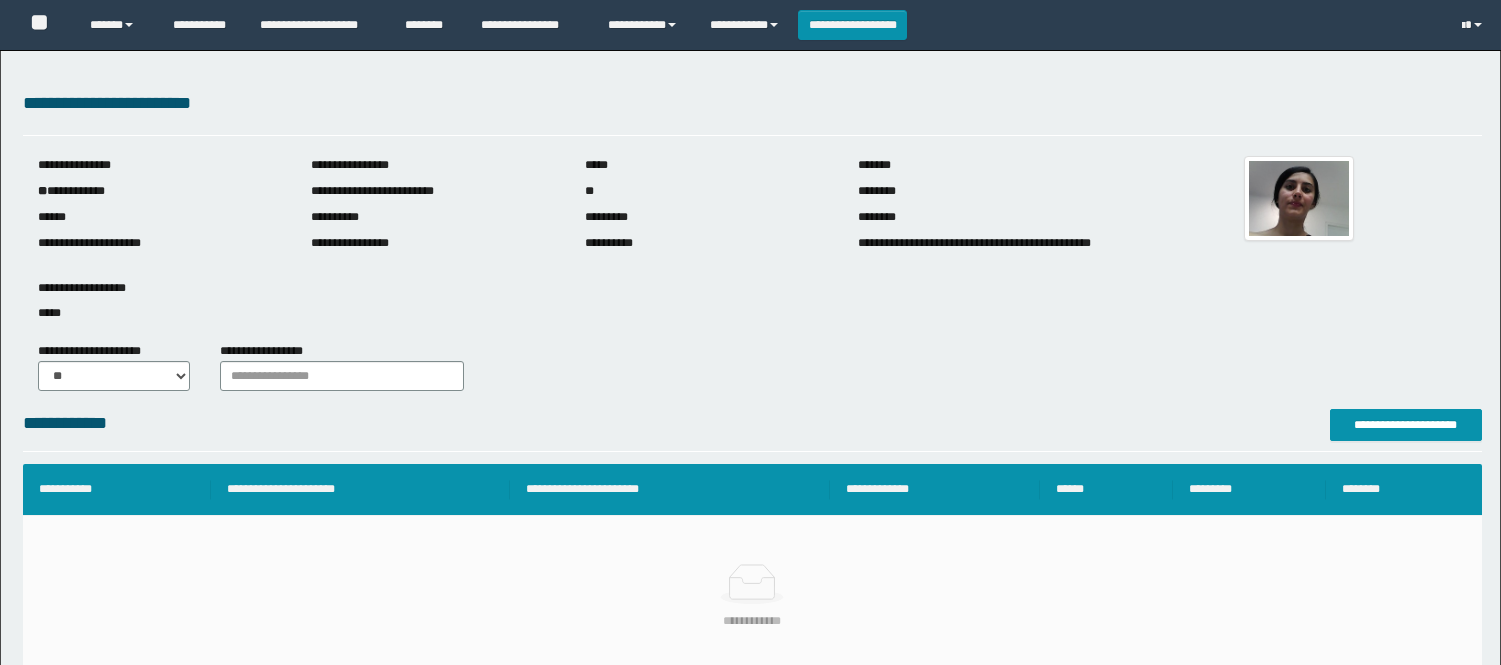 scroll, scrollTop: 0, scrollLeft: 0, axis: both 